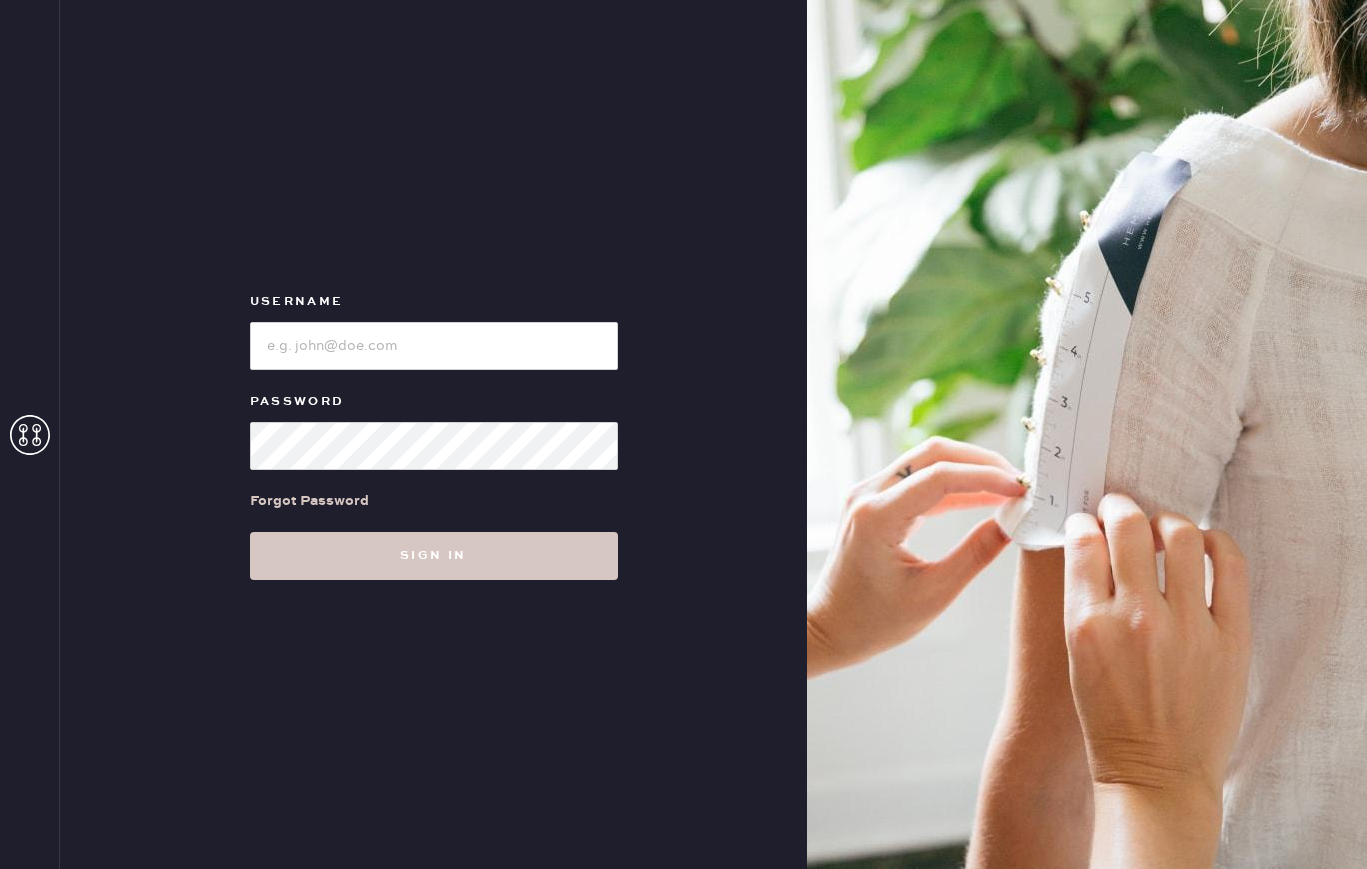 scroll, scrollTop: 0, scrollLeft: 0, axis: both 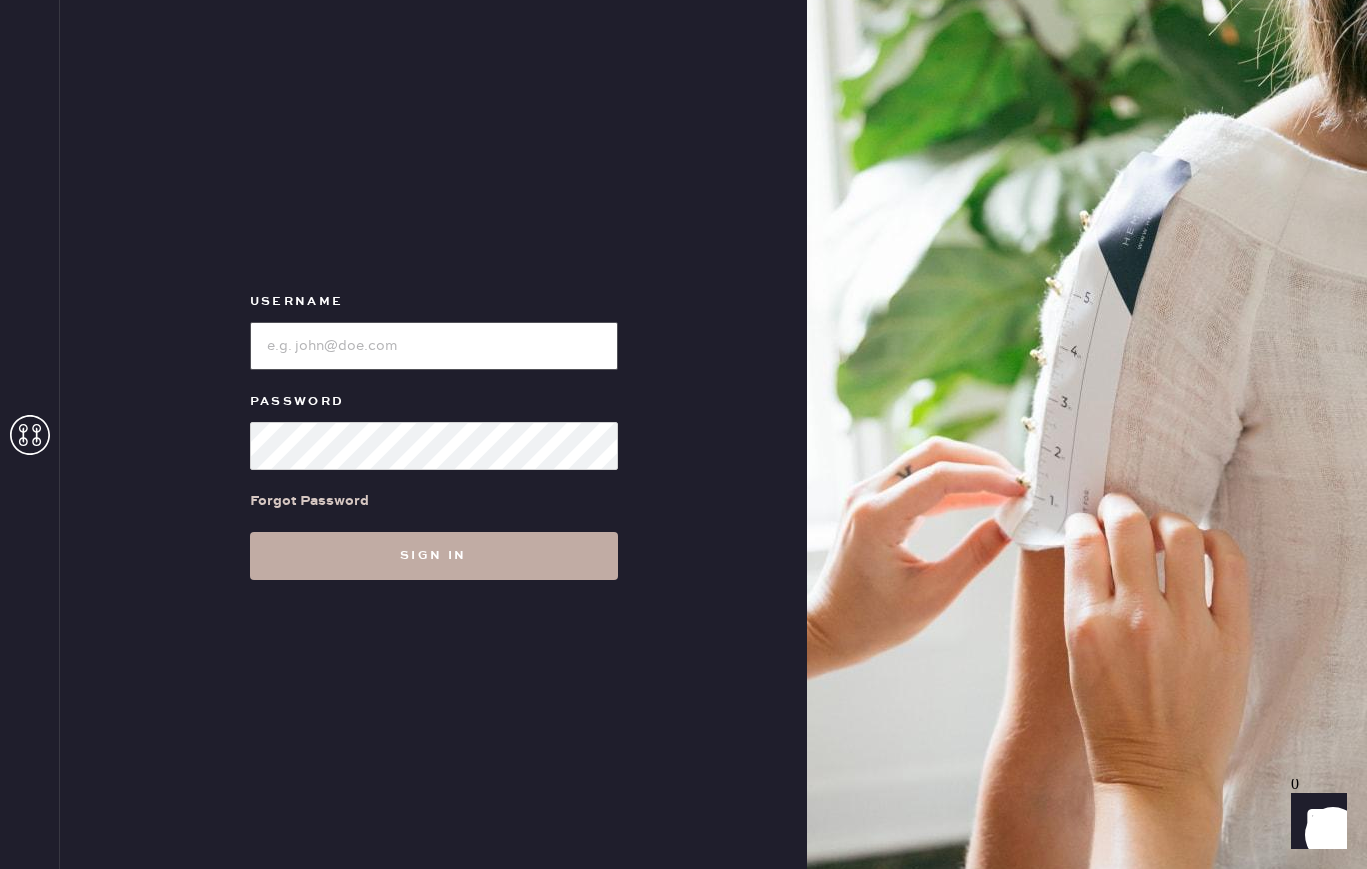 type on "reformationuppereastside" 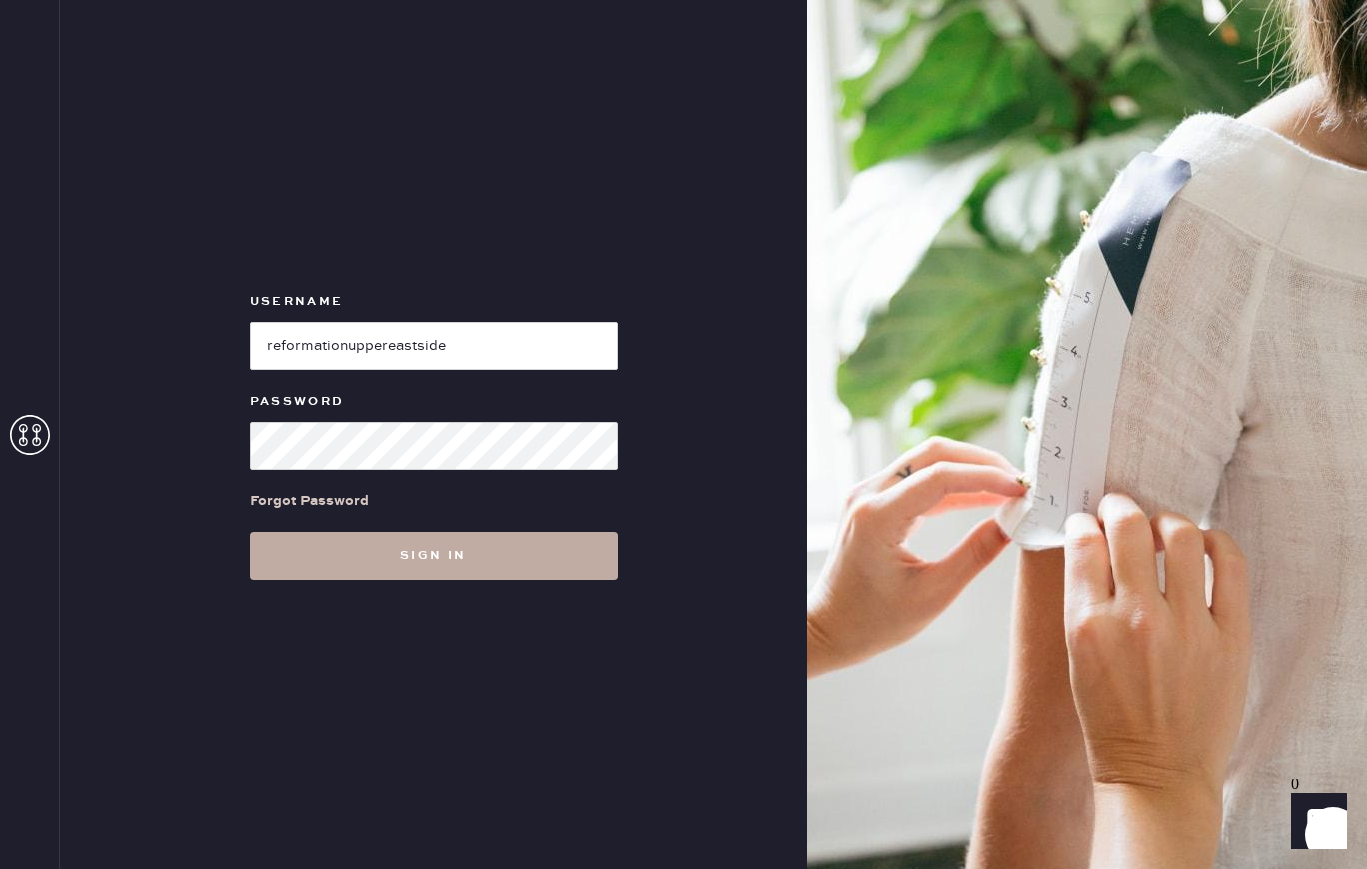 click on "Sign in" at bounding box center [434, 556] 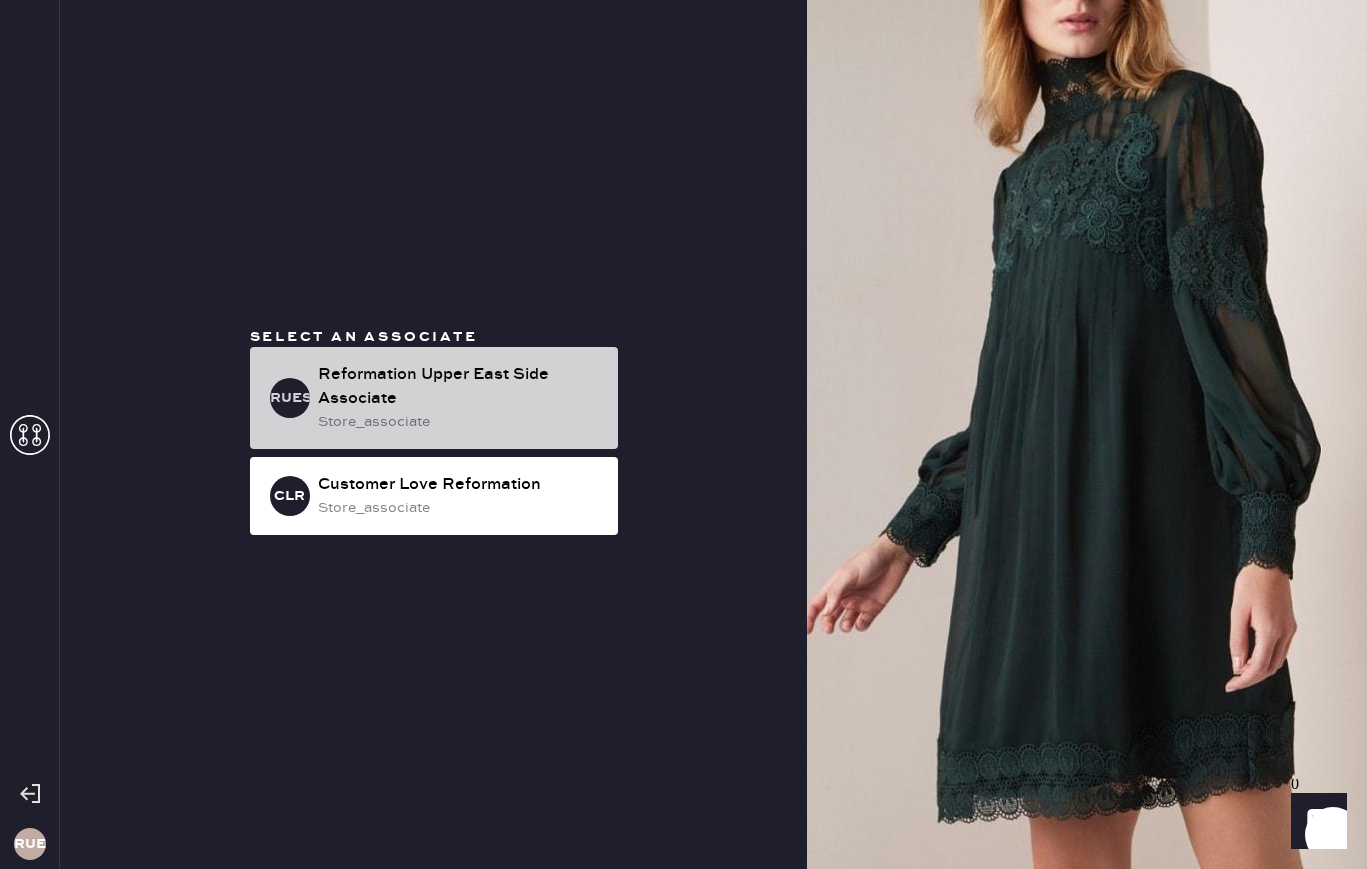 click on "Reformation Upper East Side Associate" at bounding box center [460, 387] 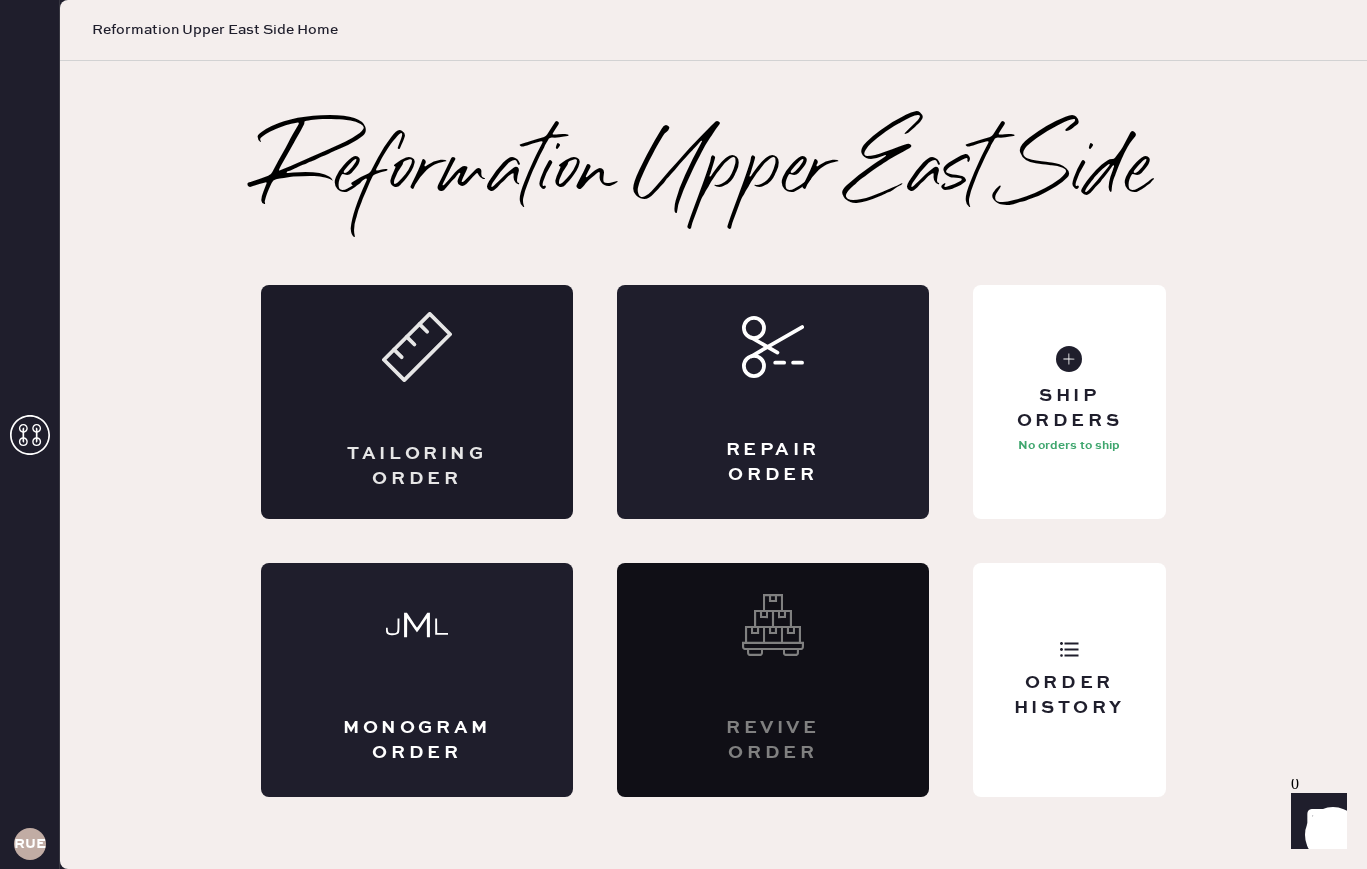 click 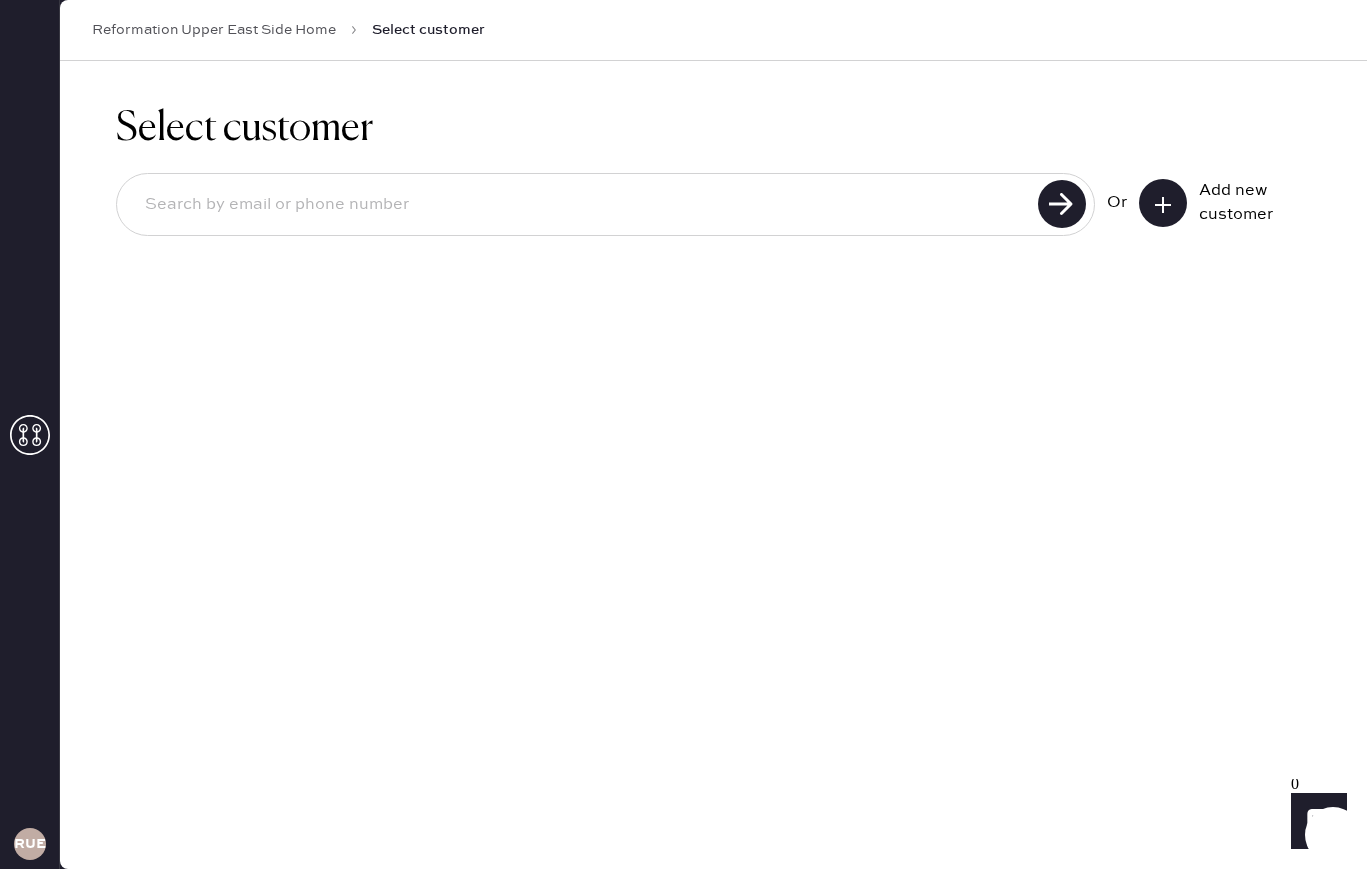 click on "Add new customer" at bounding box center [1225, 203] 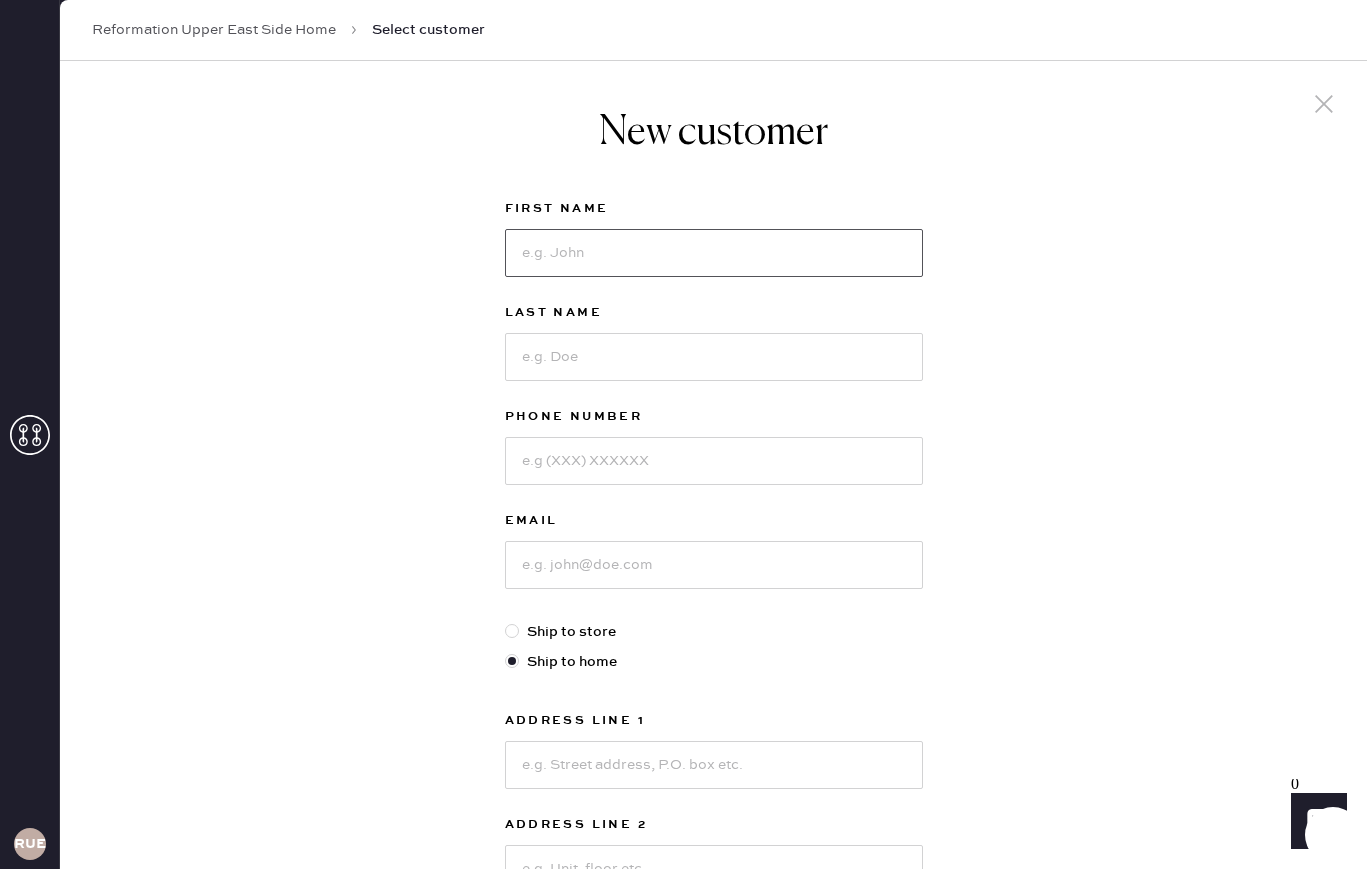 click at bounding box center (714, 253) 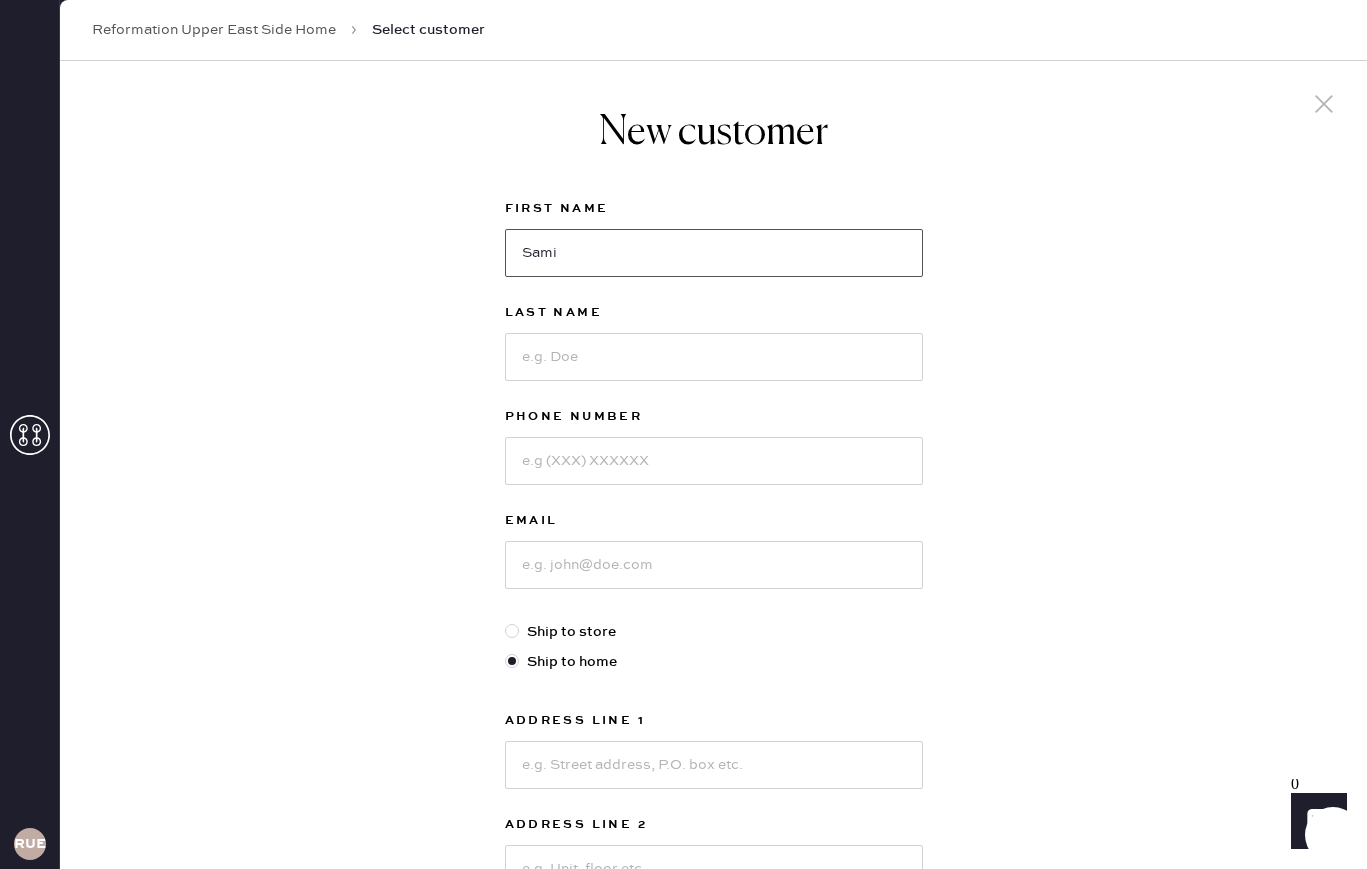 type on "Sami" 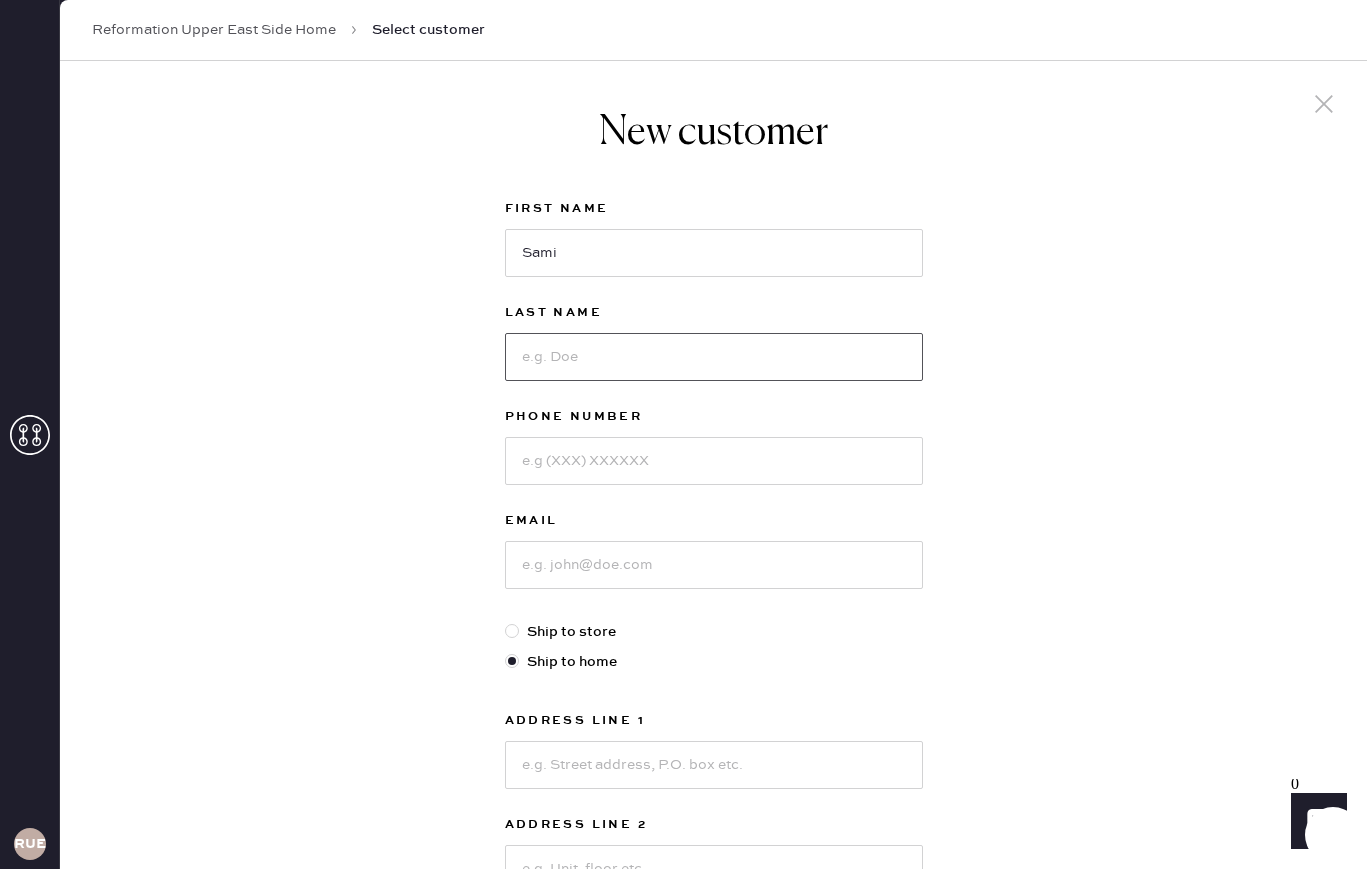 click at bounding box center (714, 357) 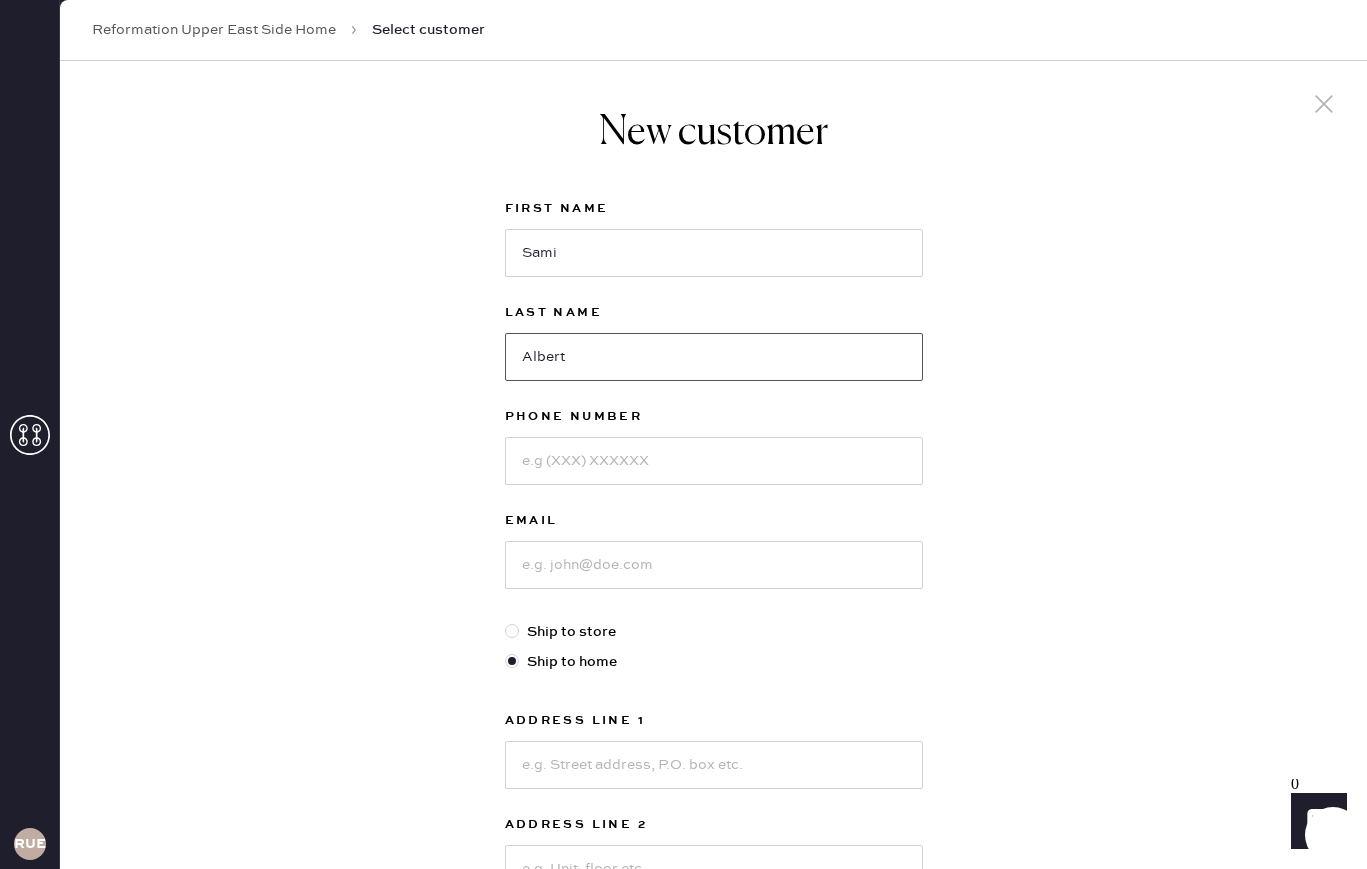 type on "Albert" 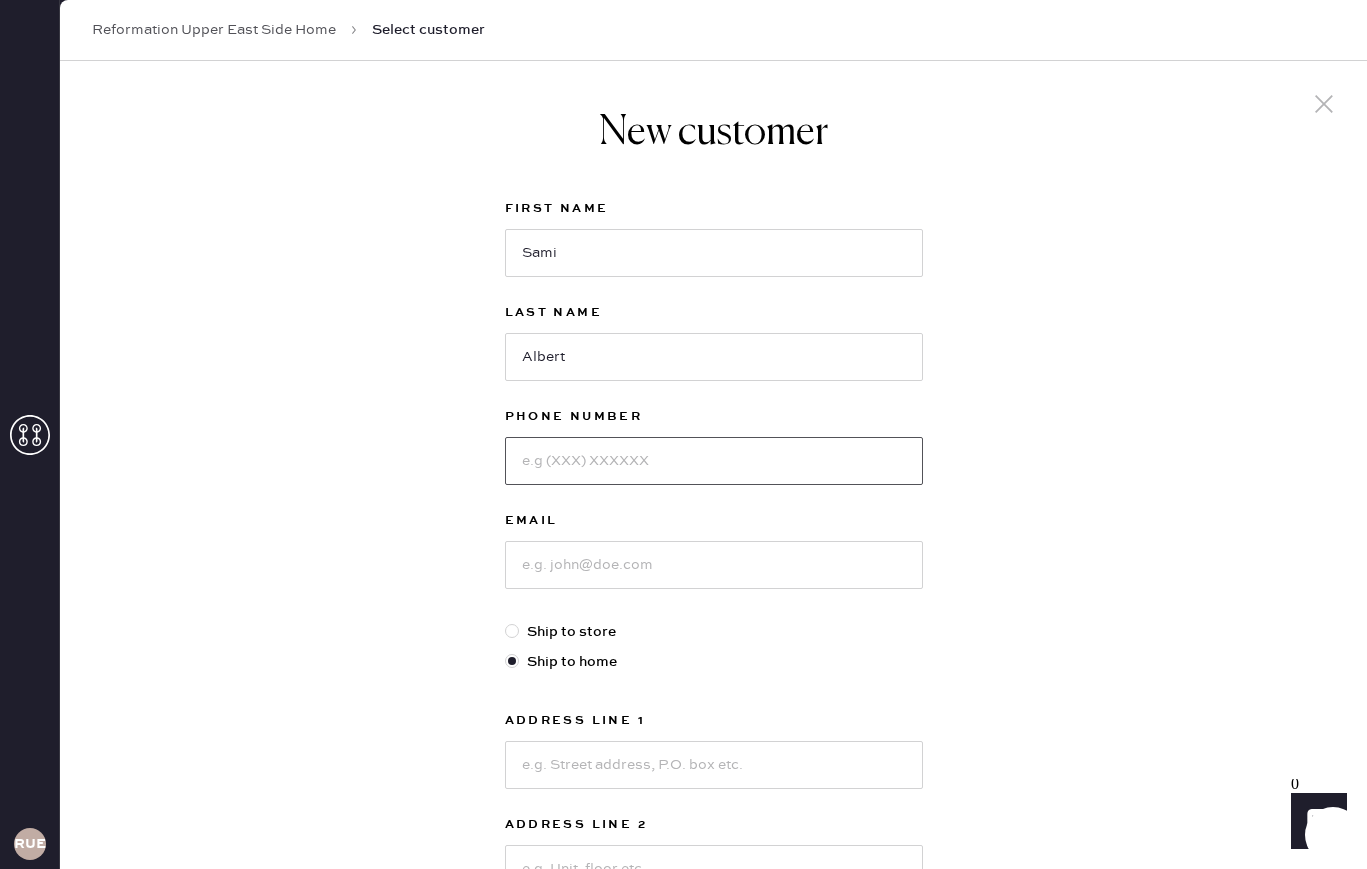 click at bounding box center [714, 461] 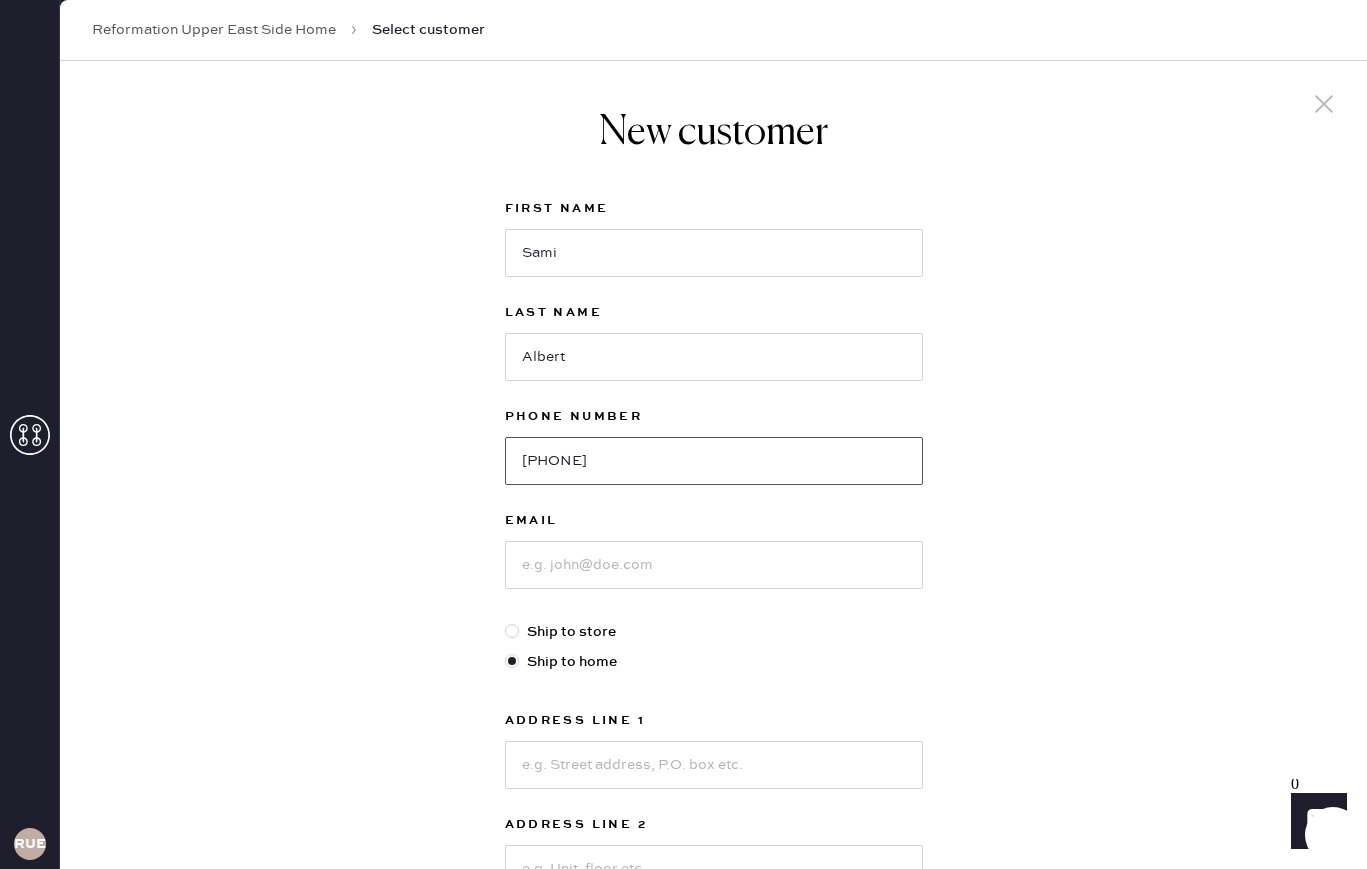 type on "[PHONE]" 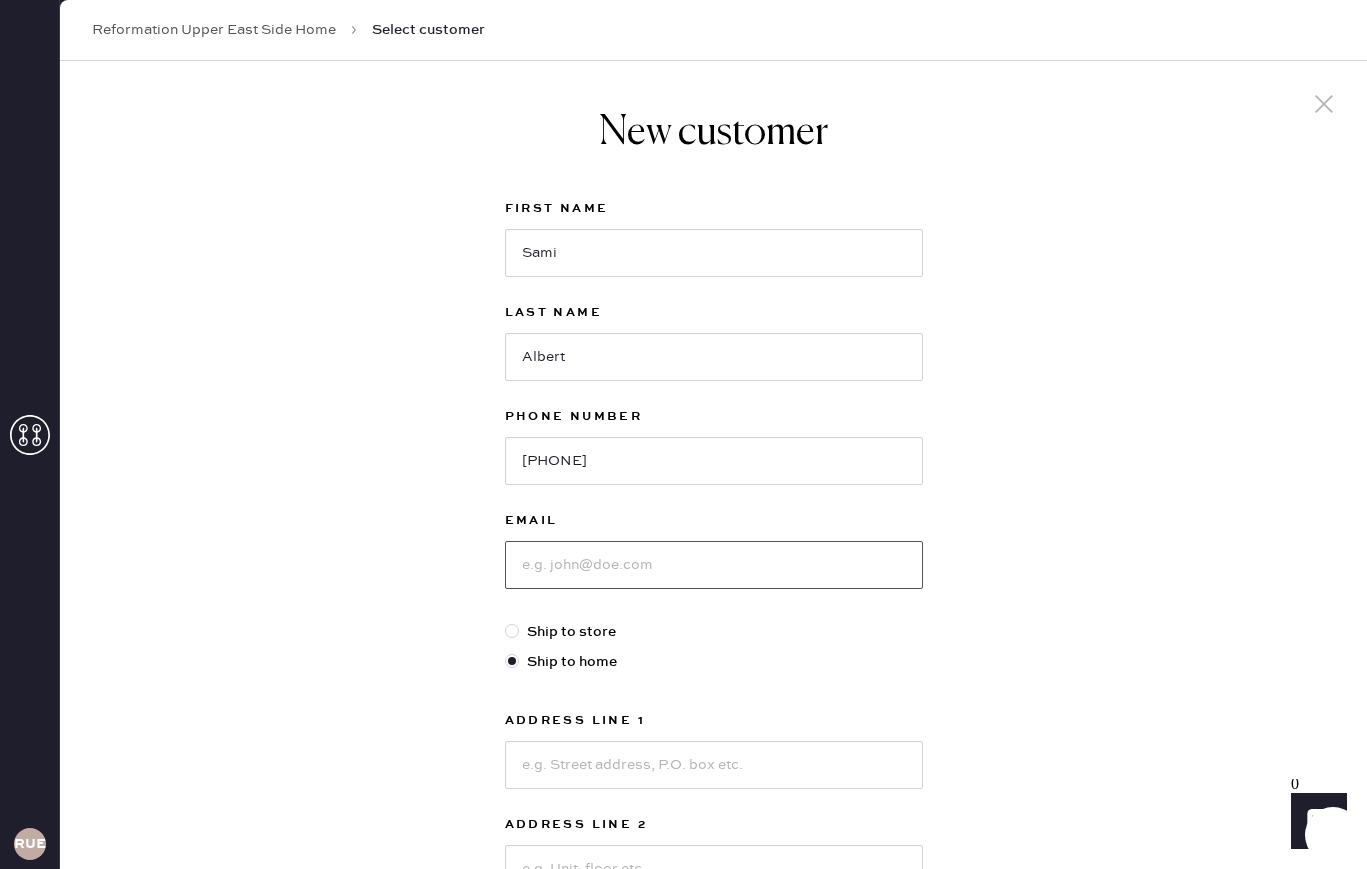 click at bounding box center [714, 565] 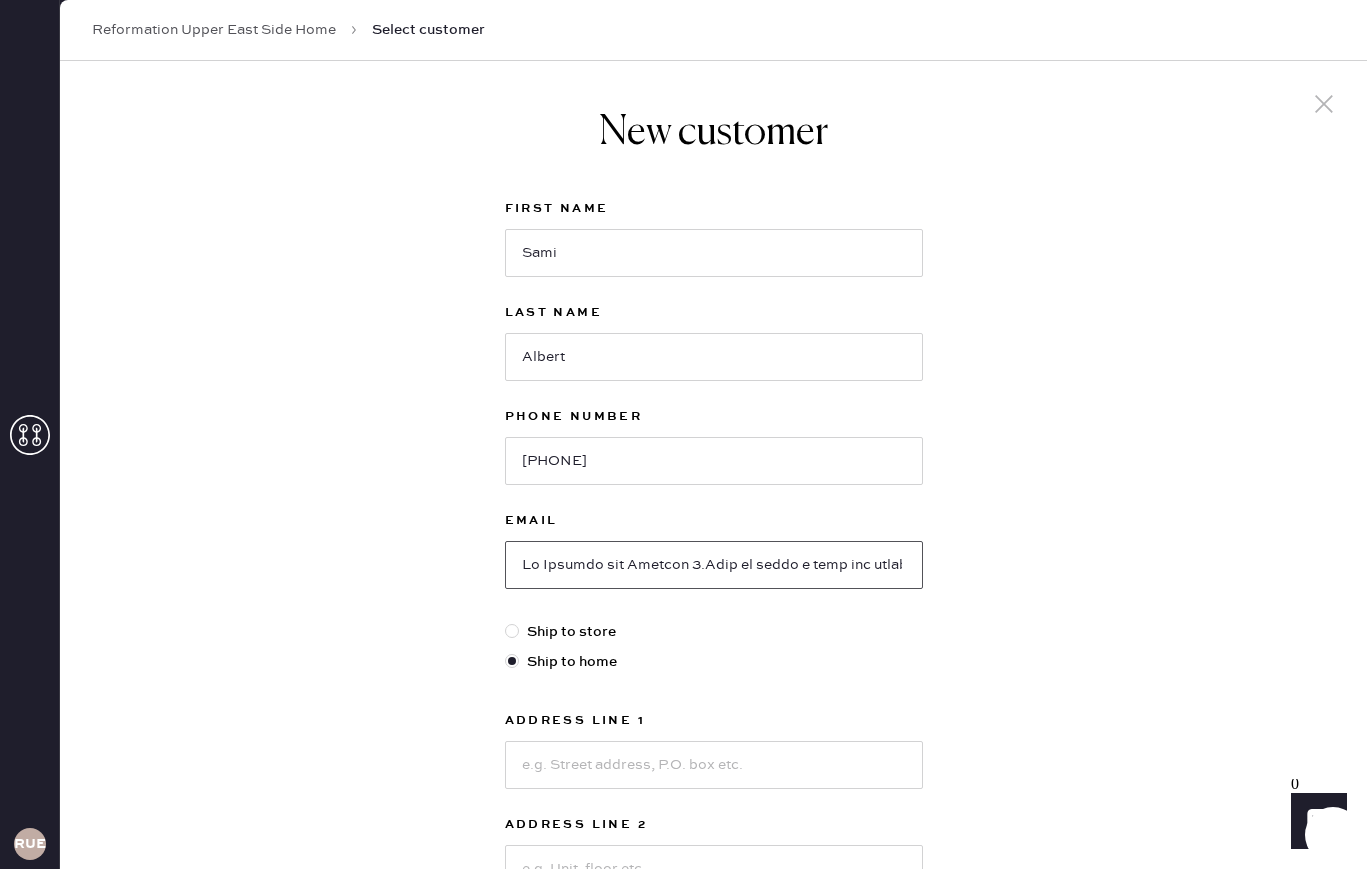 scroll, scrollTop: 0, scrollLeft: 10244, axis: horizontal 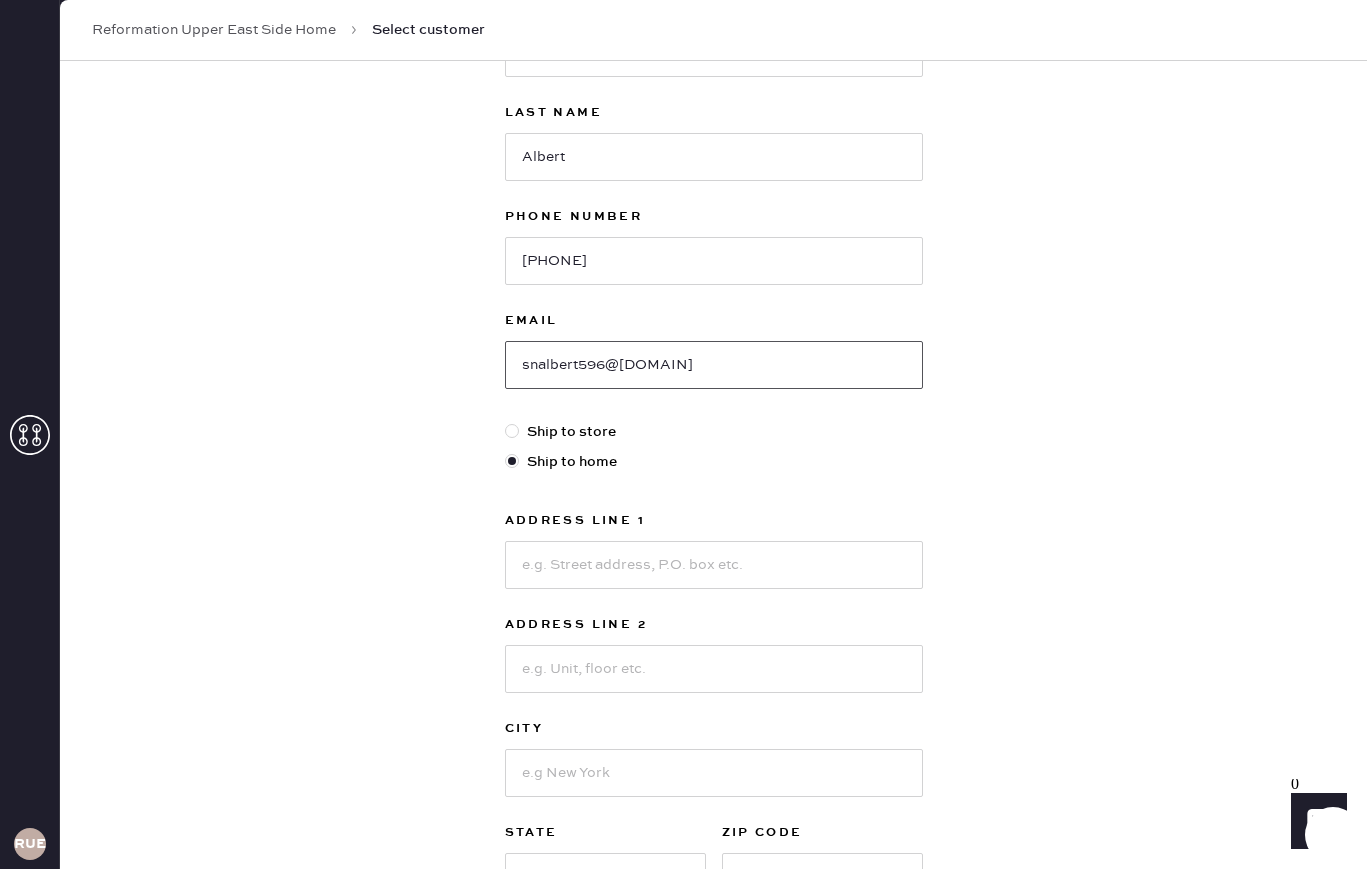 type on "snalbert596@[DOMAIN]" 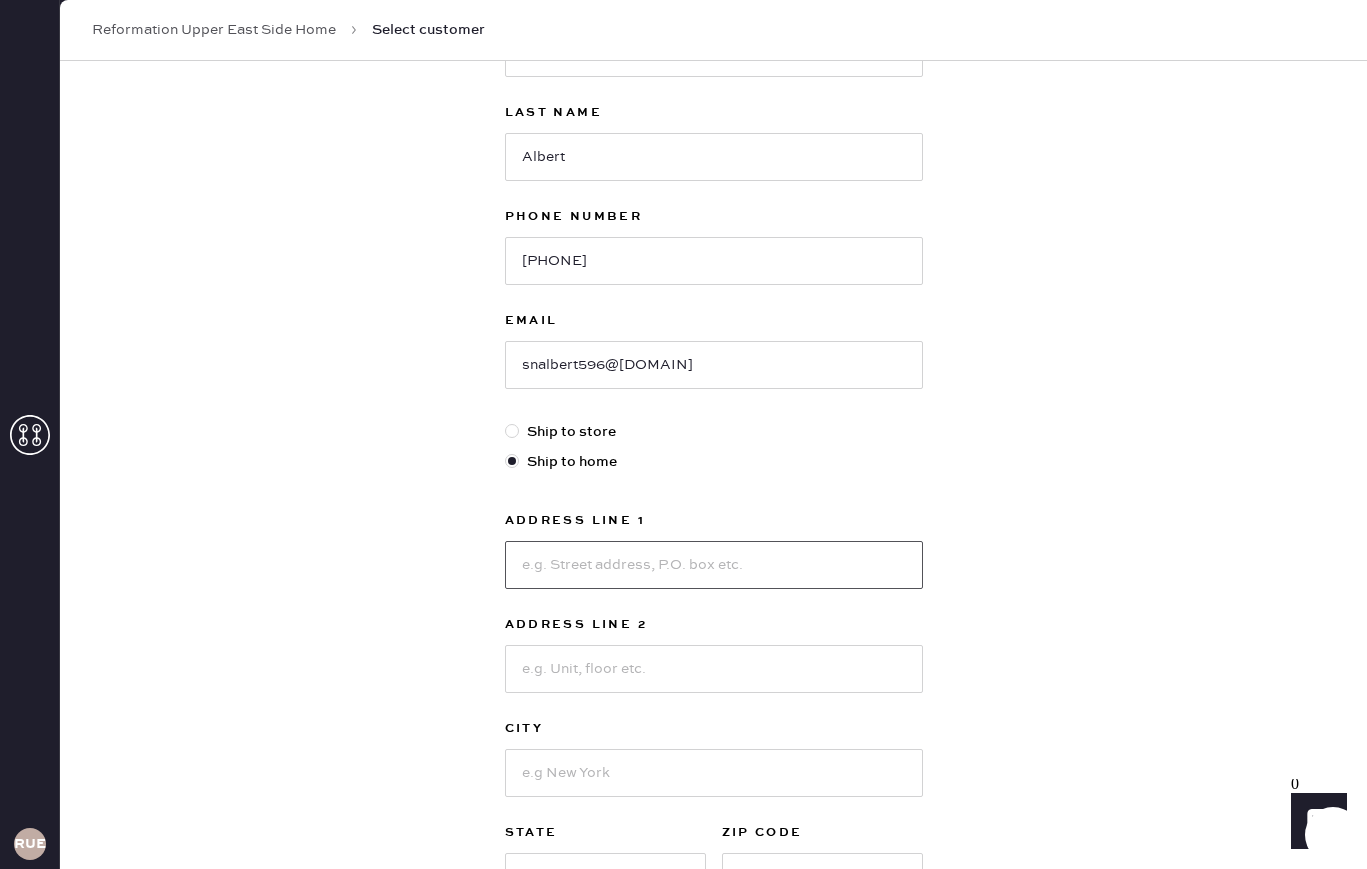 click at bounding box center [714, 565] 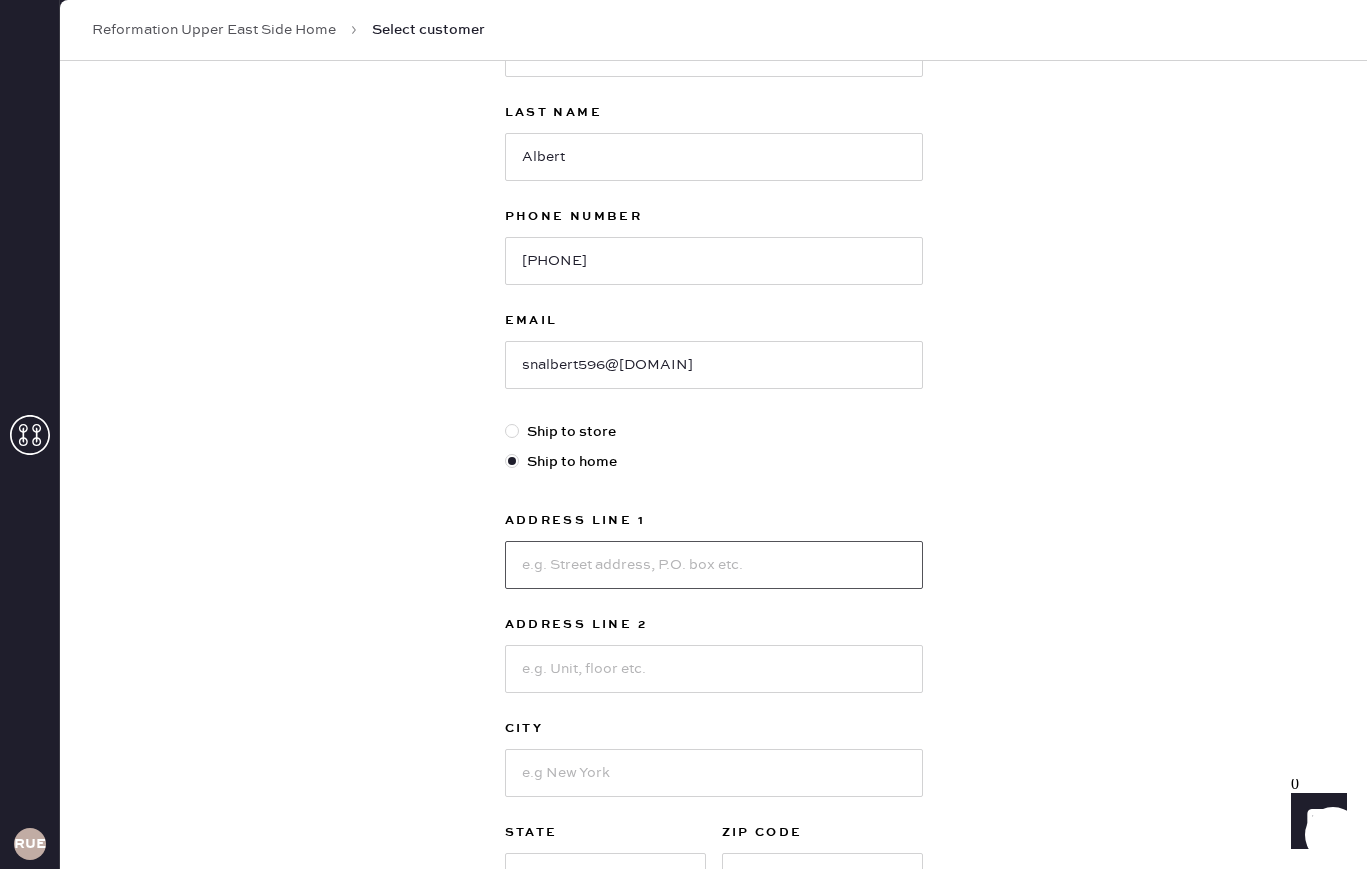 scroll, scrollTop: 243, scrollLeft: 0, axis: vertical 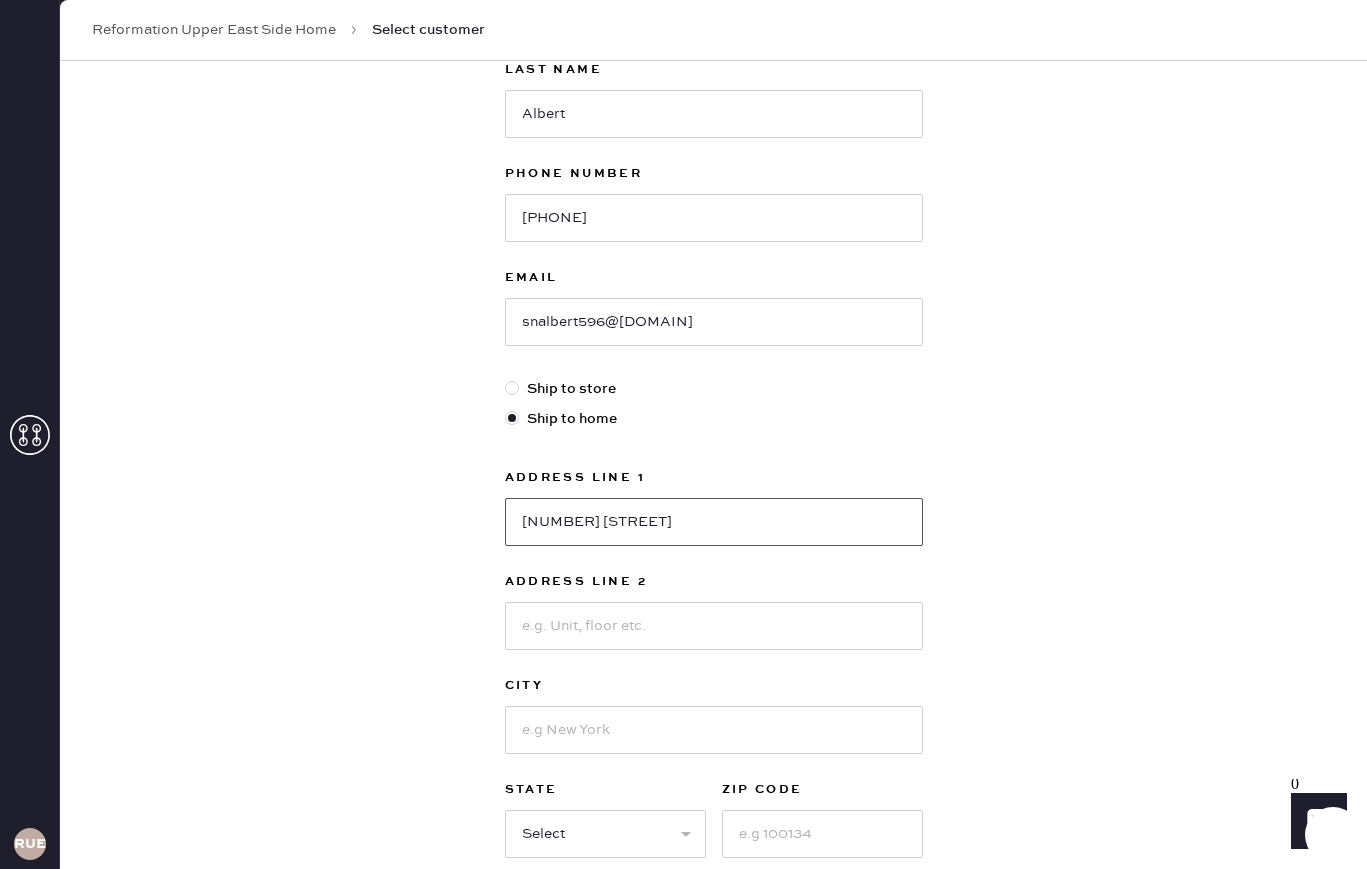 type on "[NUMBER] [STREET]" 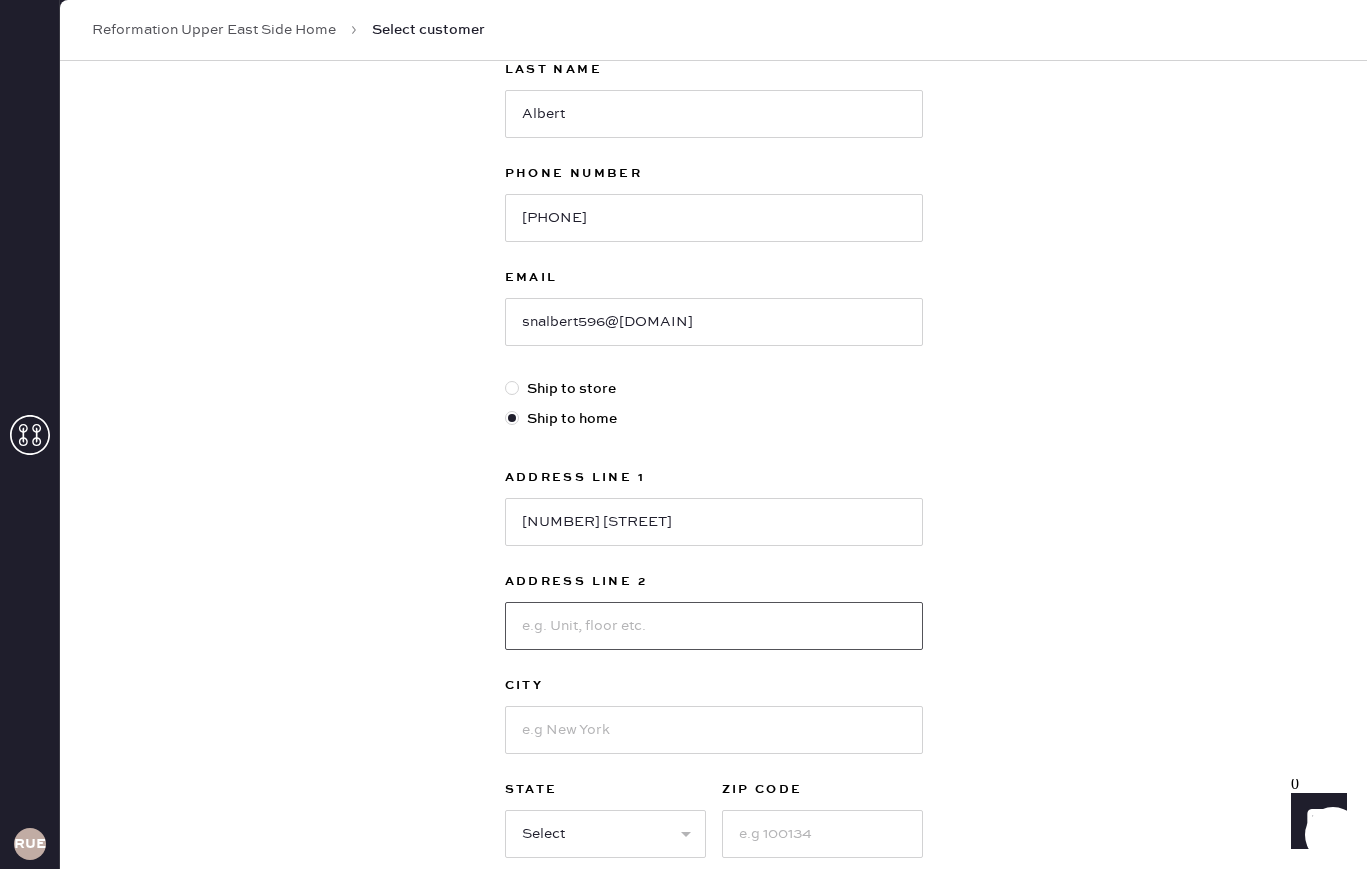 click at bounding box center [714, 626] 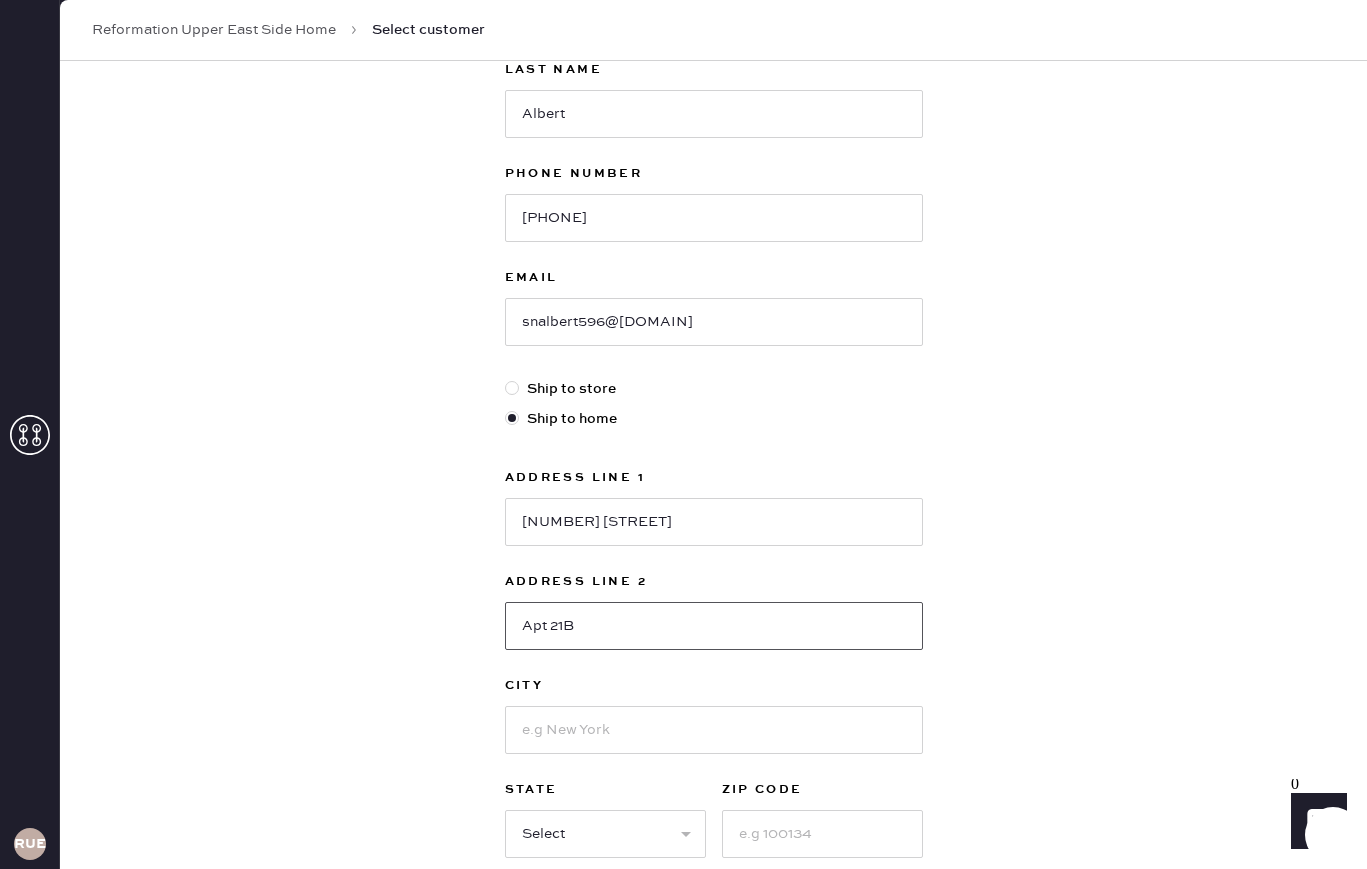 type on "Apt 21B" 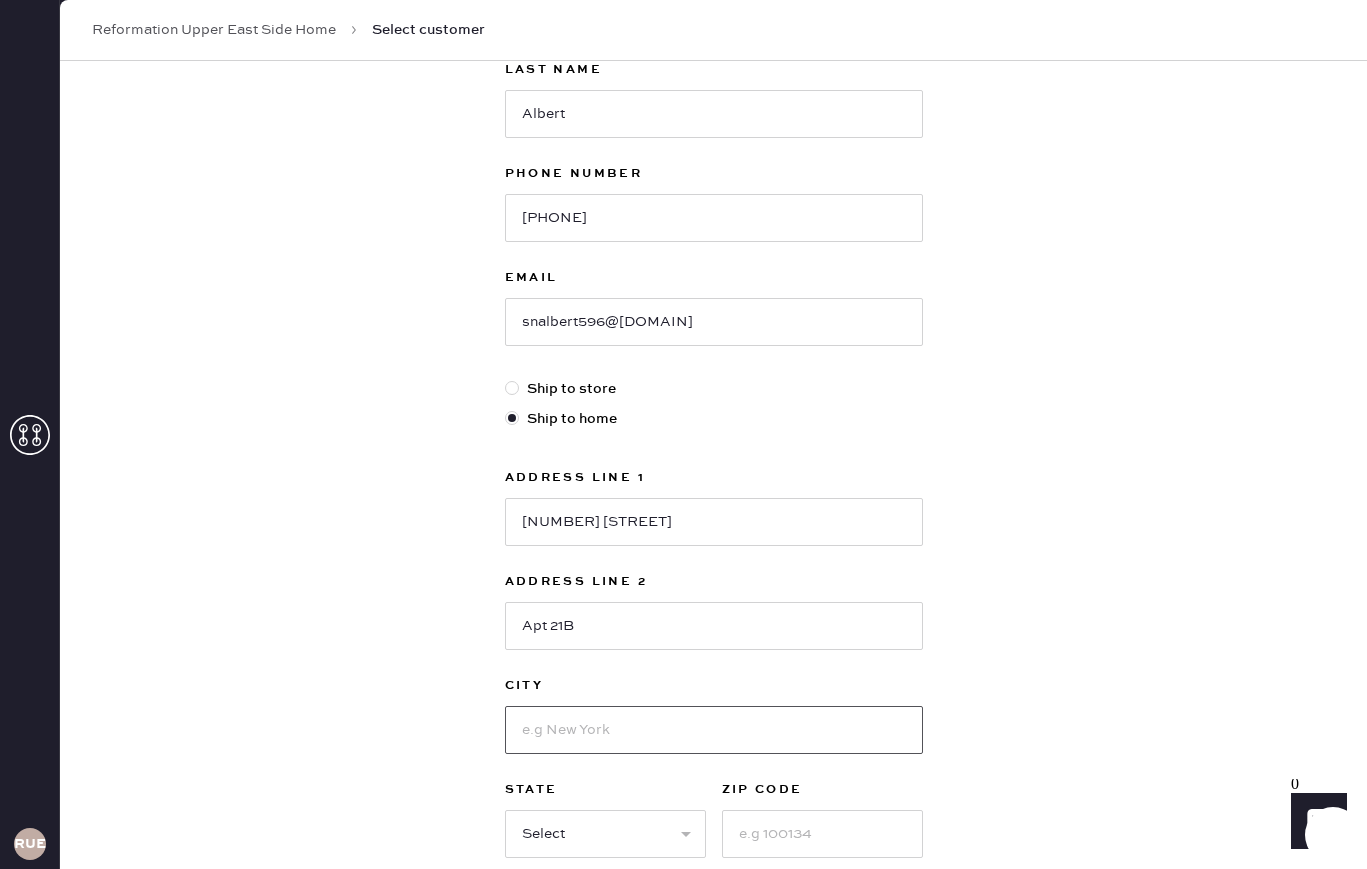 click at bounding box center [714, 730] 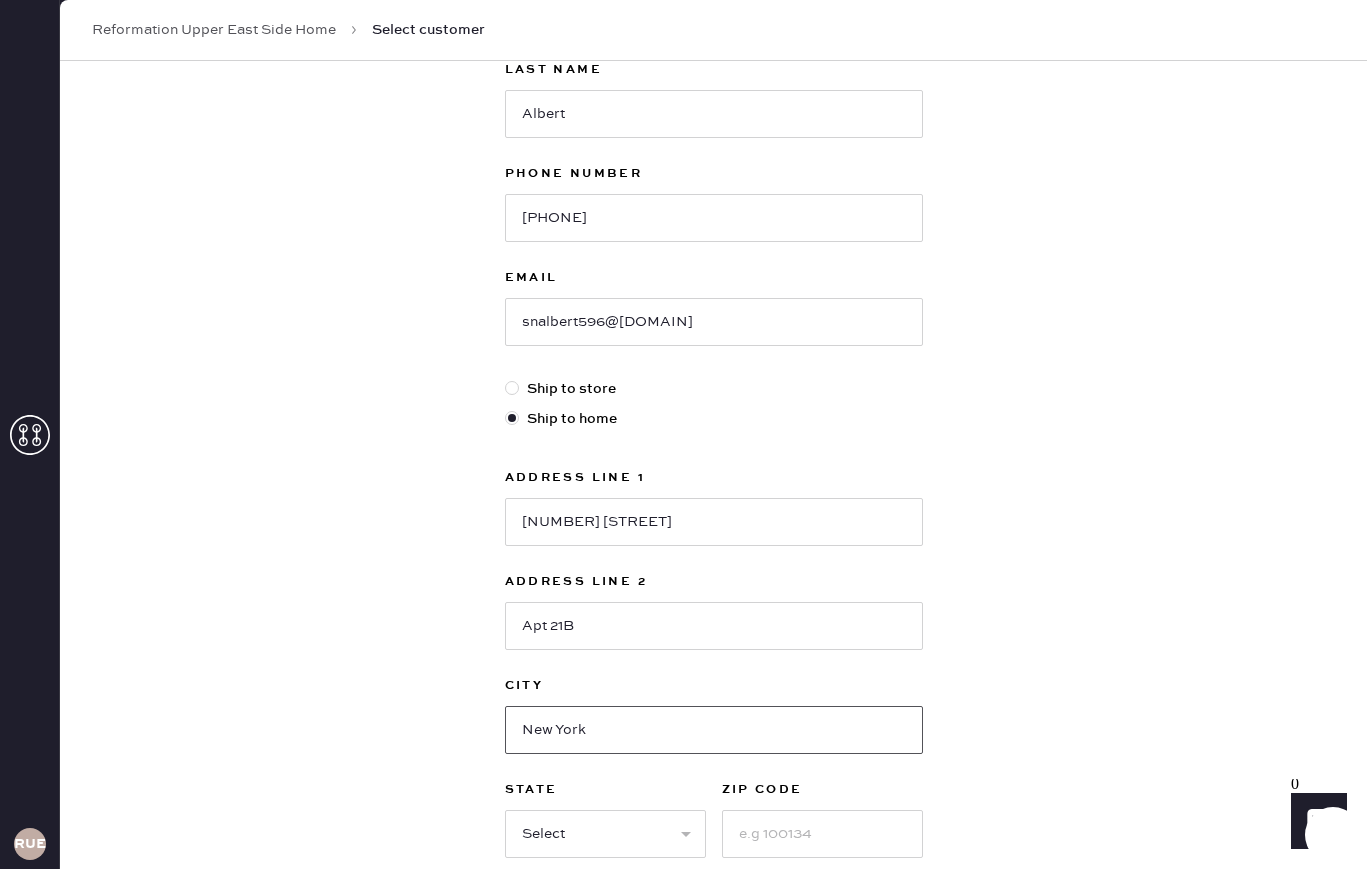 type on "New York" 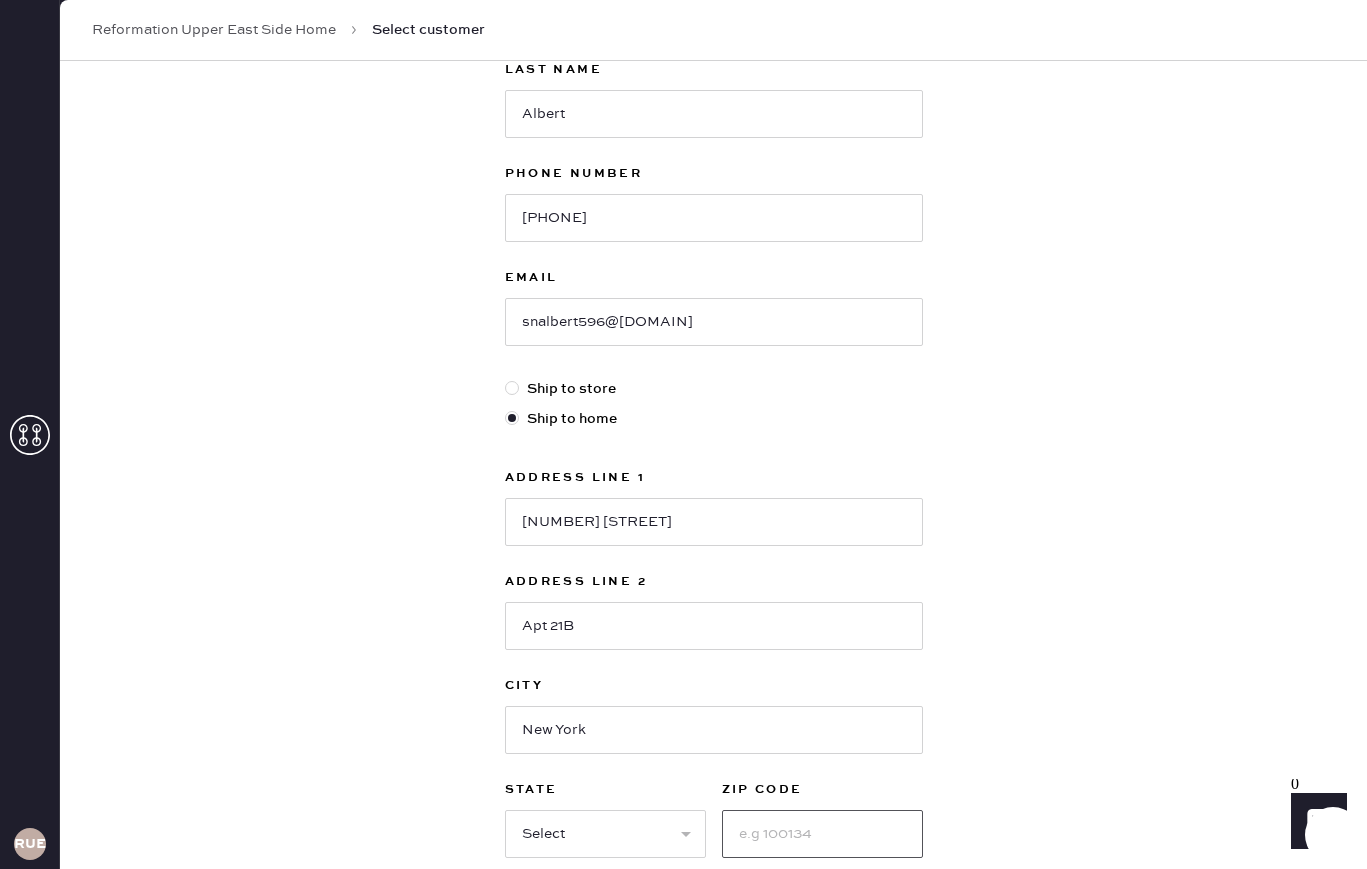 click at bounding box center [822, 834] 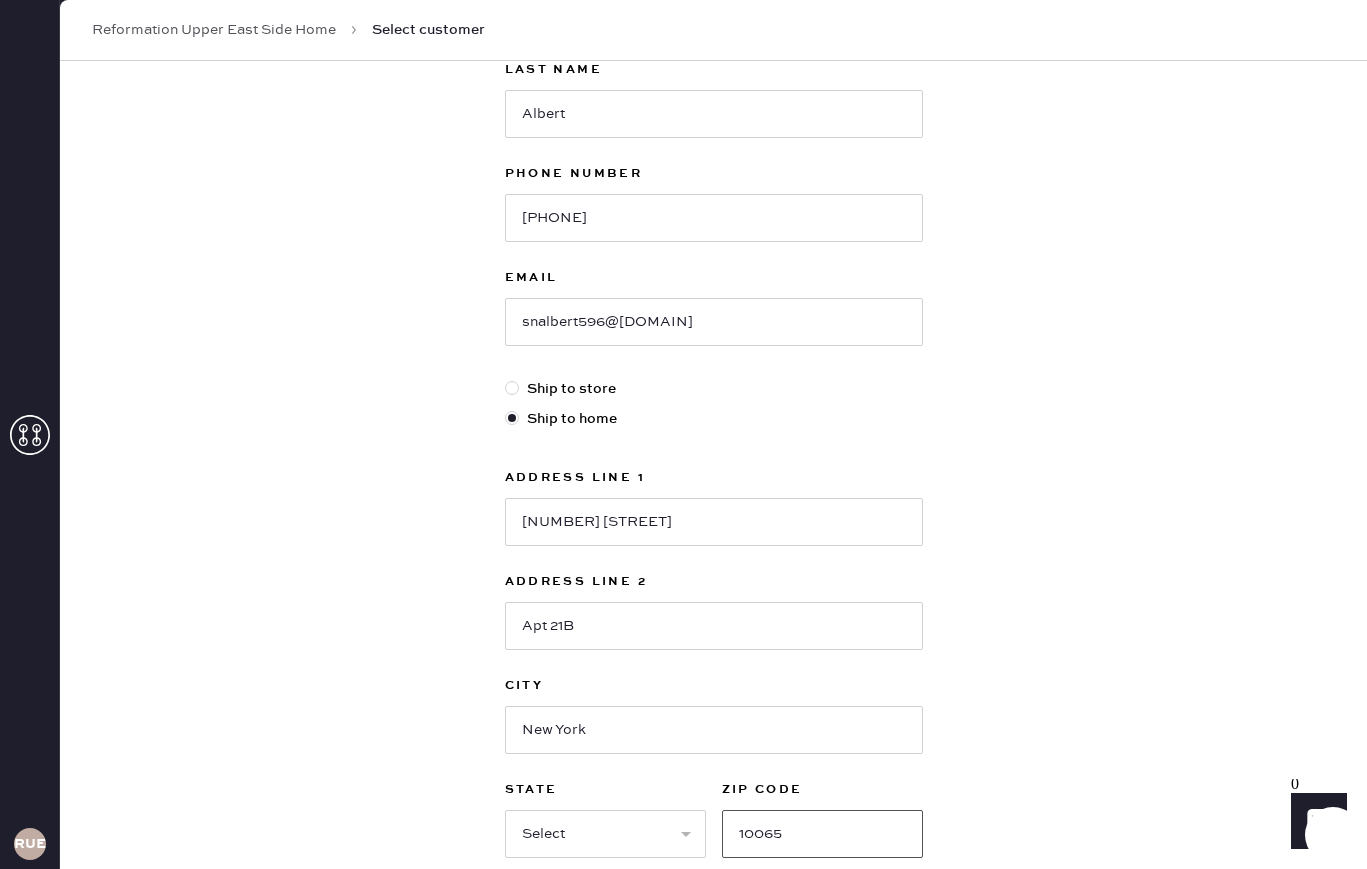 type on "10065" 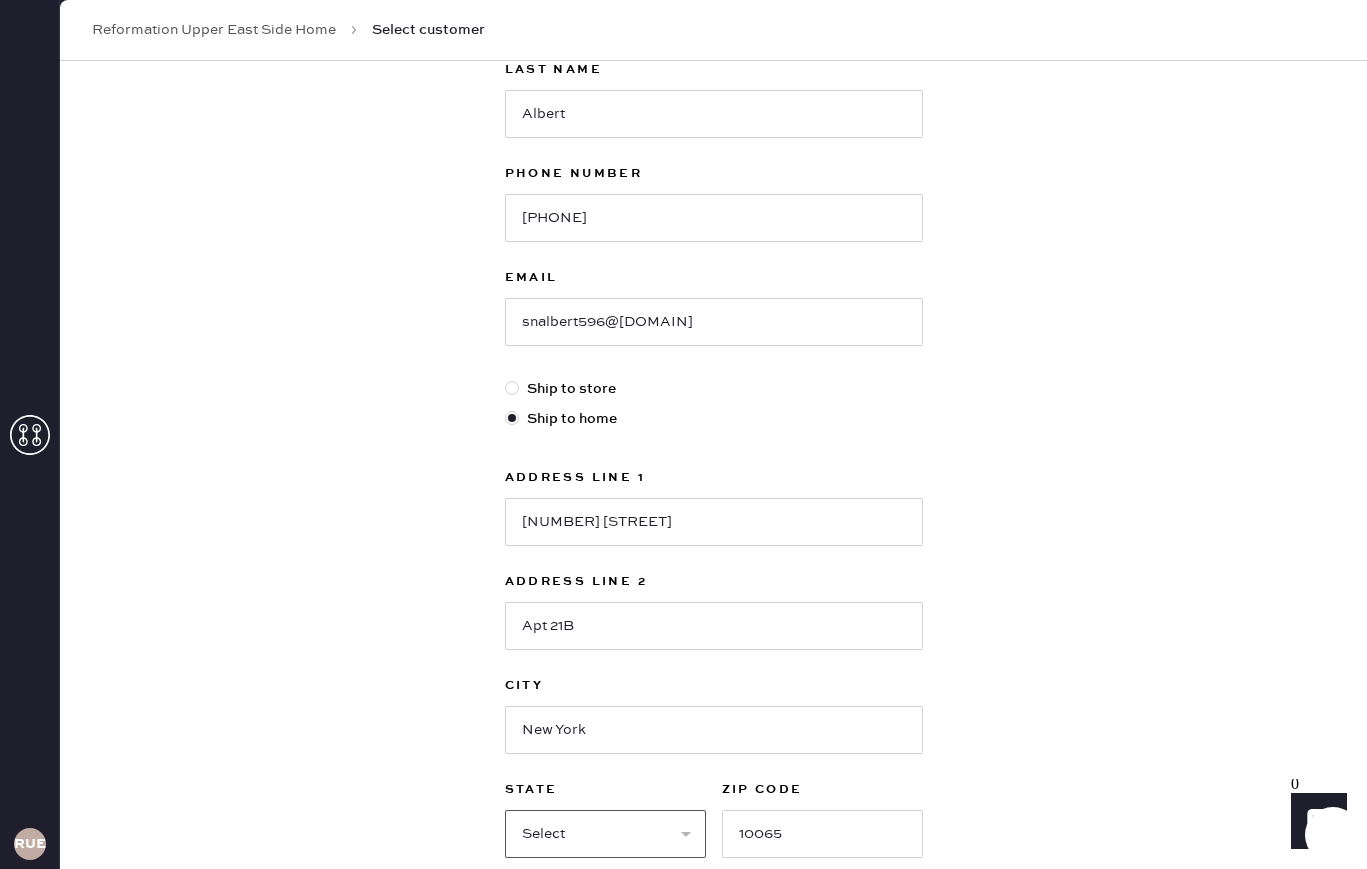 click on "Select AK AL AR AZ CA CO CT DC DE FL GA HI IA ID IL IN KS KY LA MA MD ME MI MN MO MS MT NC ND NE NH NJ NM NV NY OH OK OR PA RI SC SD TN TX UT VA VT WA WI WV WY" at bounding box center (605, 834) 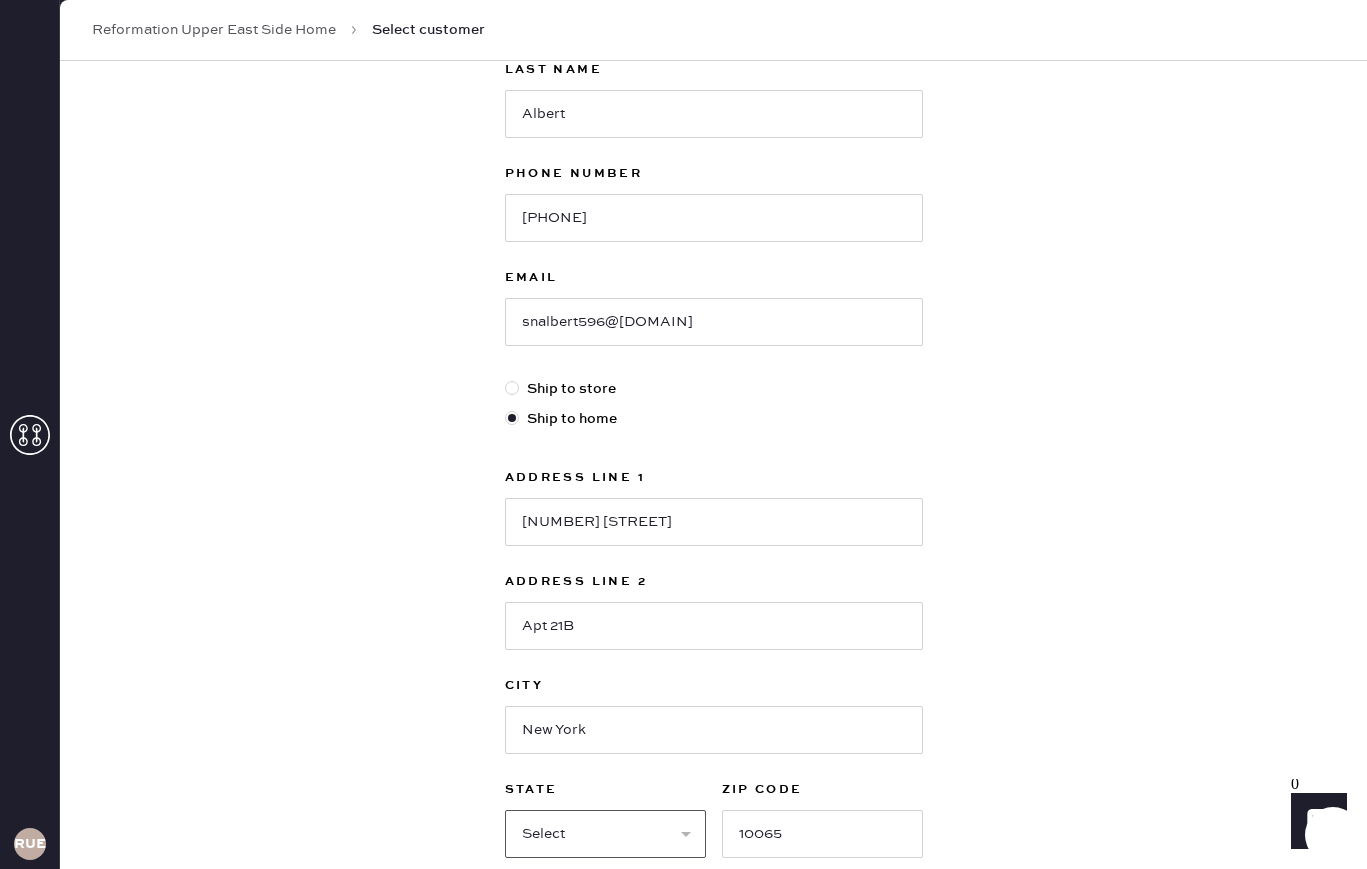 select on "NY" 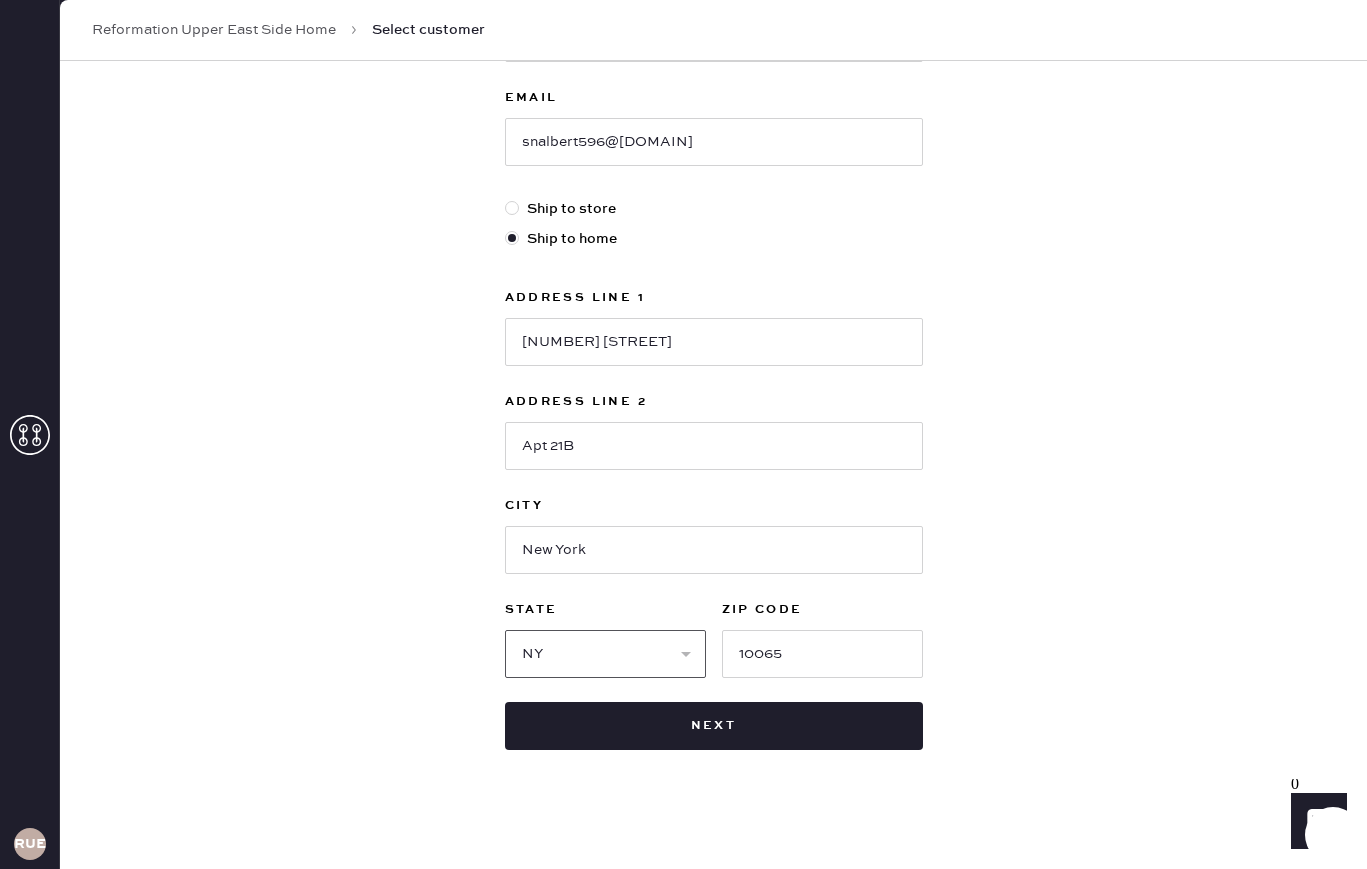 scroll, scrollTop: 432, scrollLeft: 0, axis: vertical 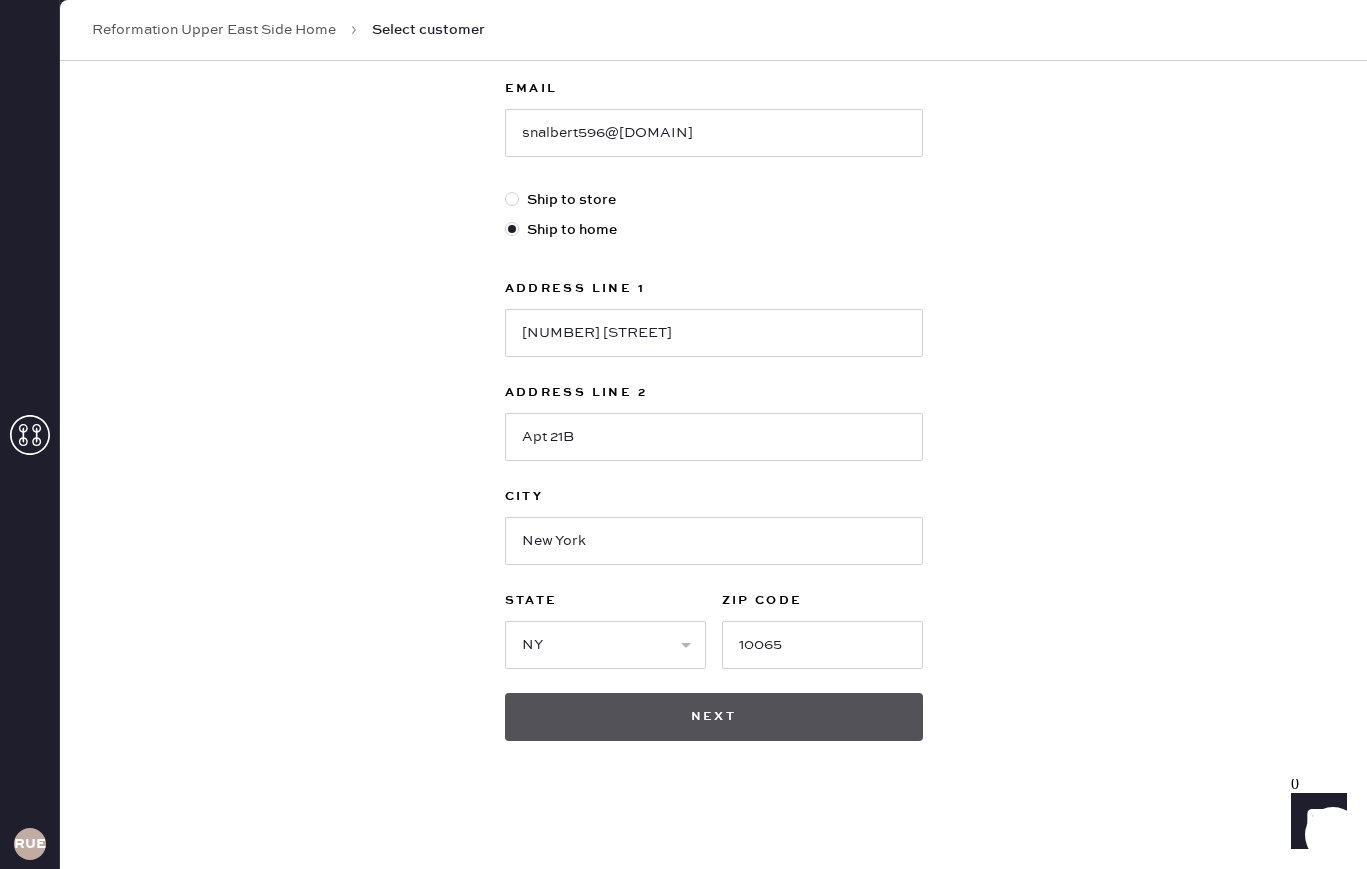 click on "Next" at bounding box center (714, 717) 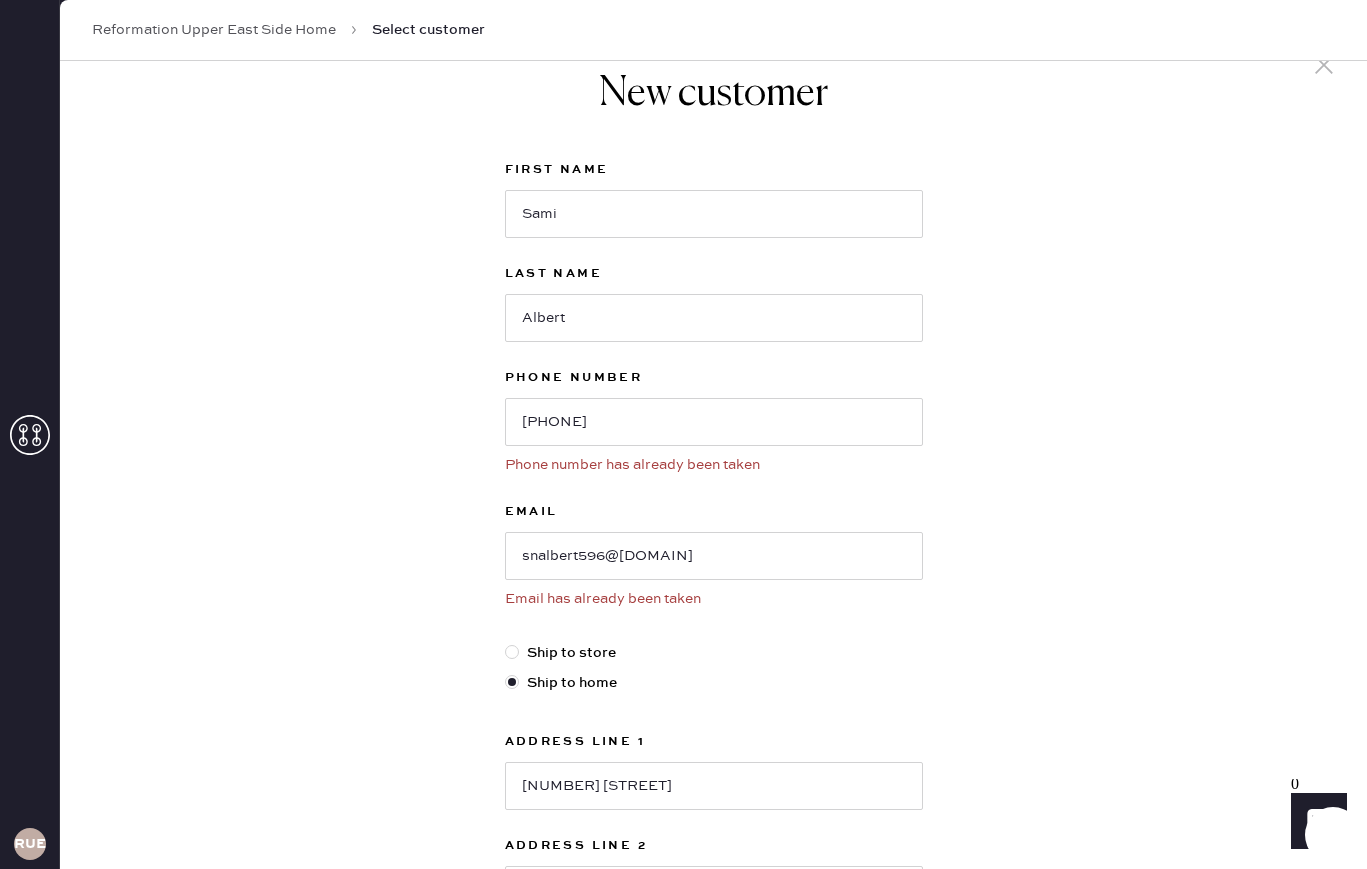 scroll, scrollTop: 41, scrollLeft: 0, axis: vertical 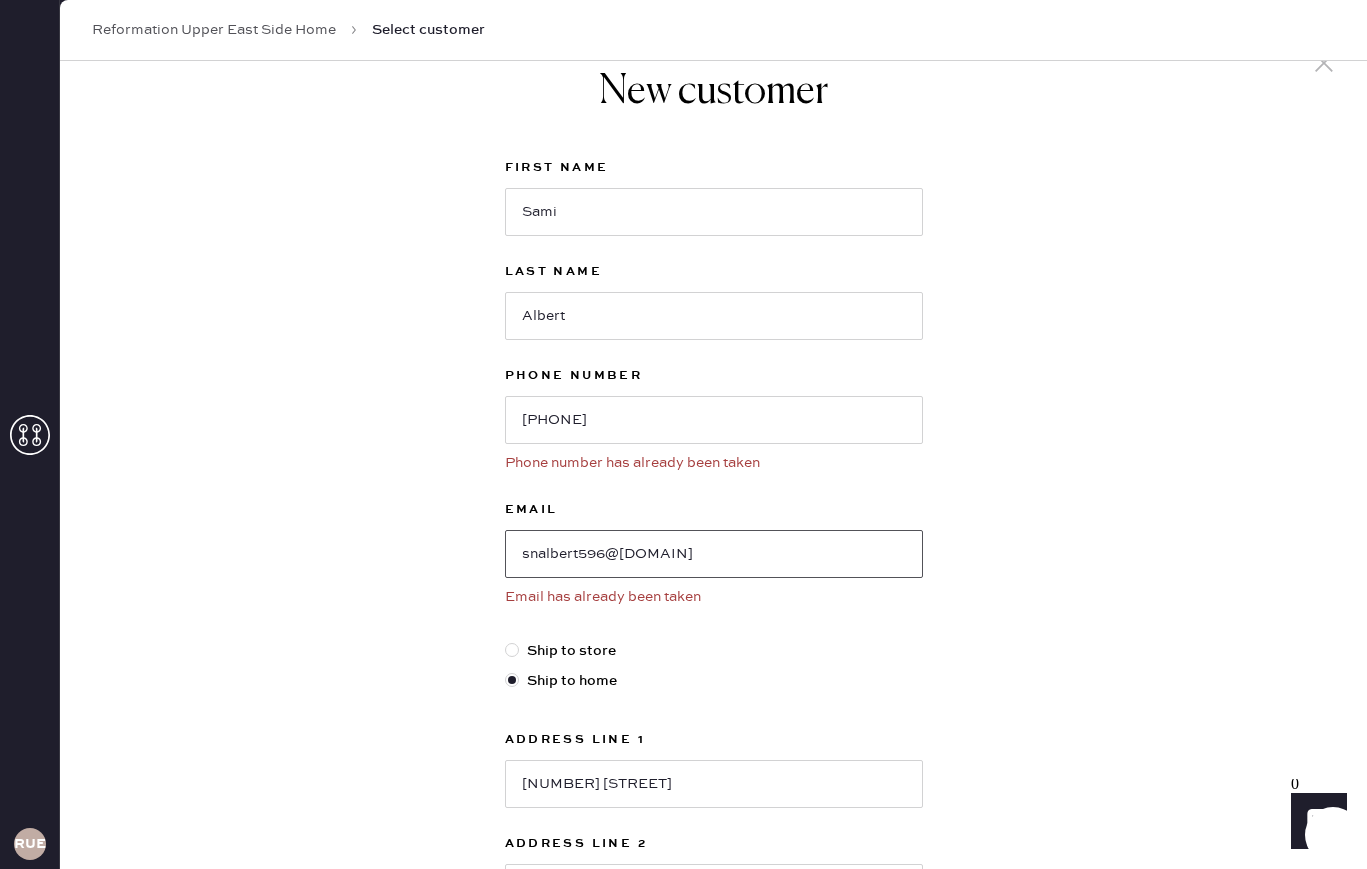 drag, startPoint x: 715, startPoint y: 547, endPoint x: 315, endPoint y: 544, distance: 400.01126 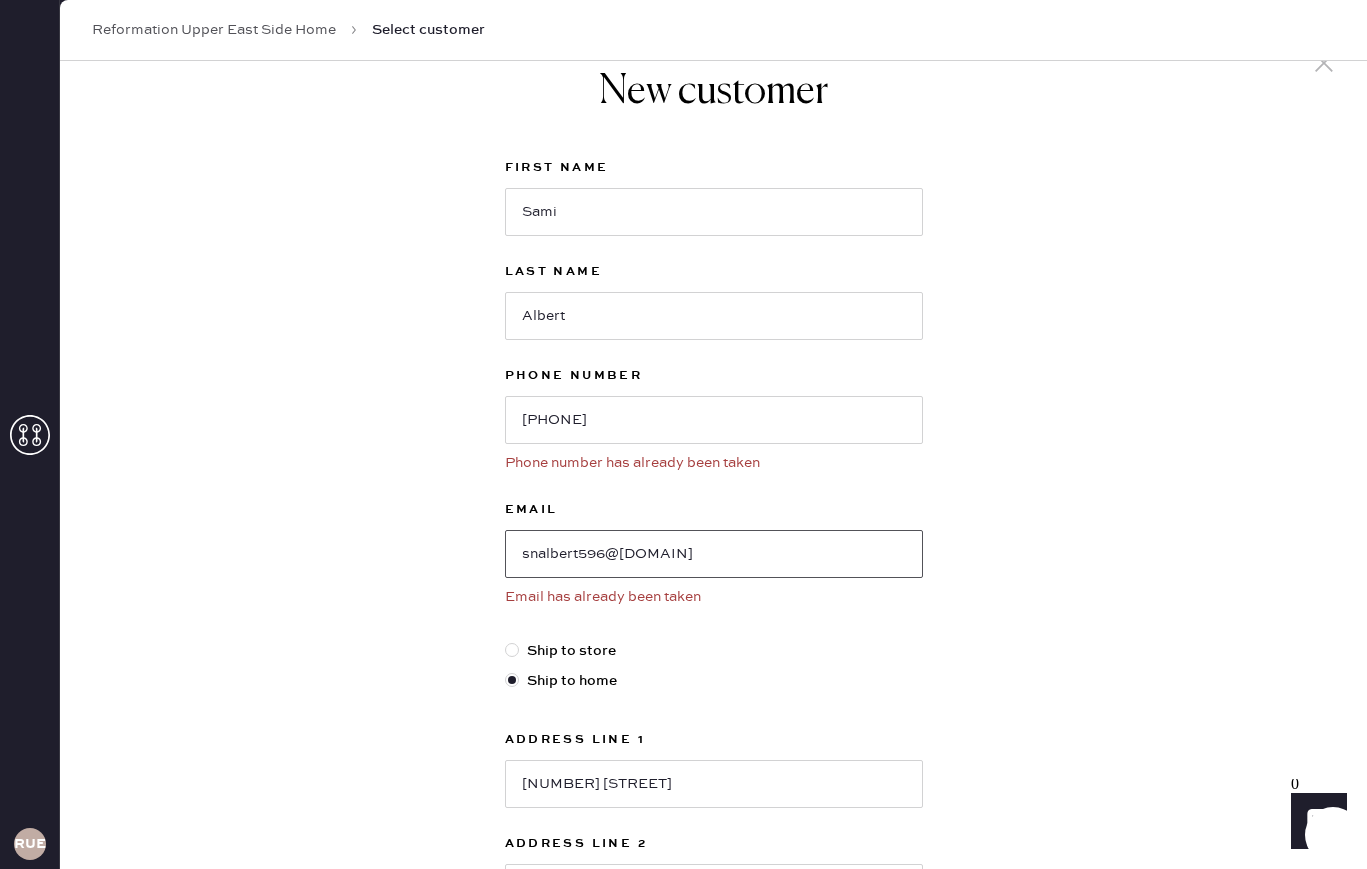 scroll, scrollTop: 0, scrollLeft: 0, axis: both 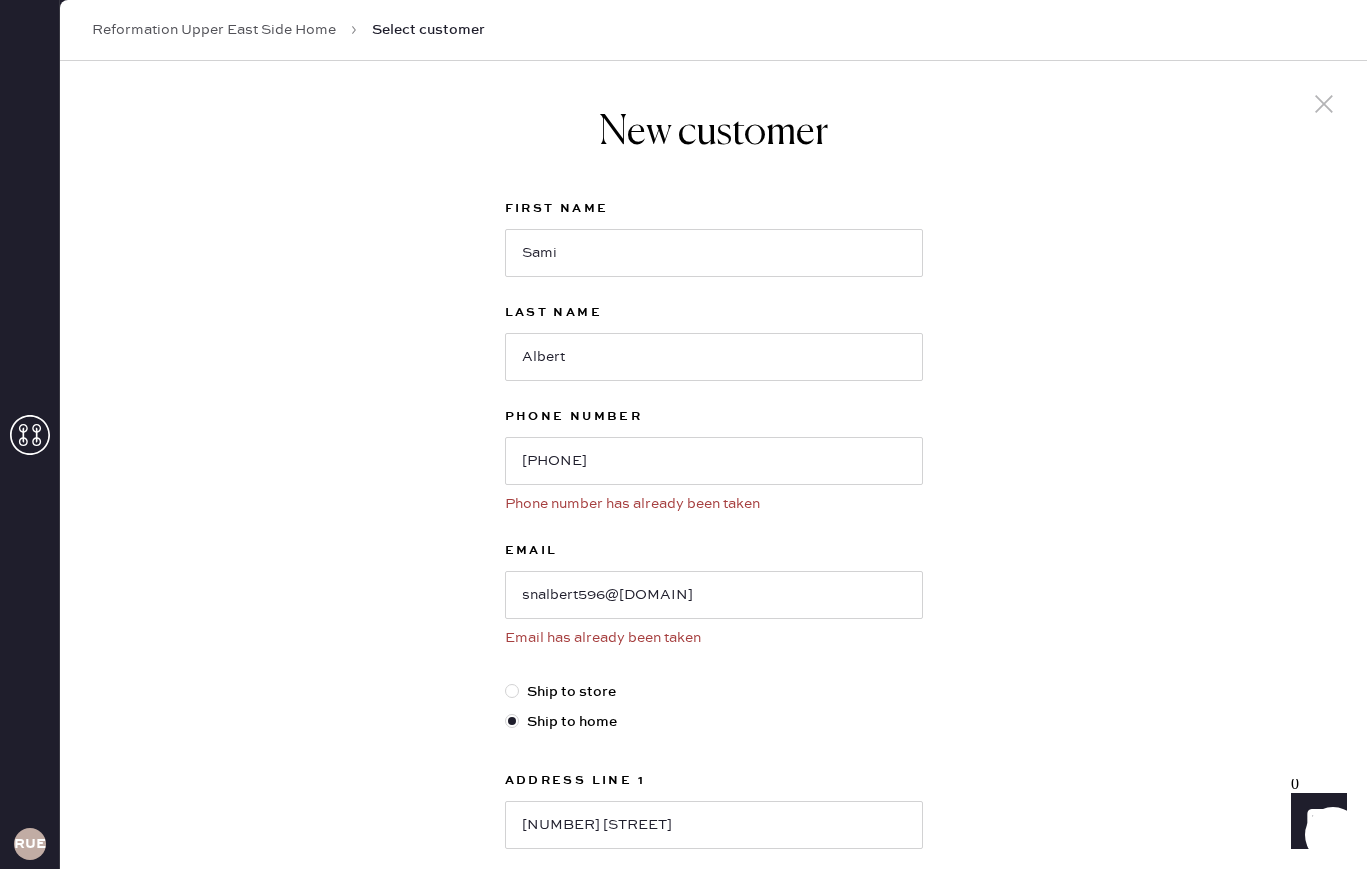 click on "Reformation Upper East Side Home" at bounding box center (214, 30) 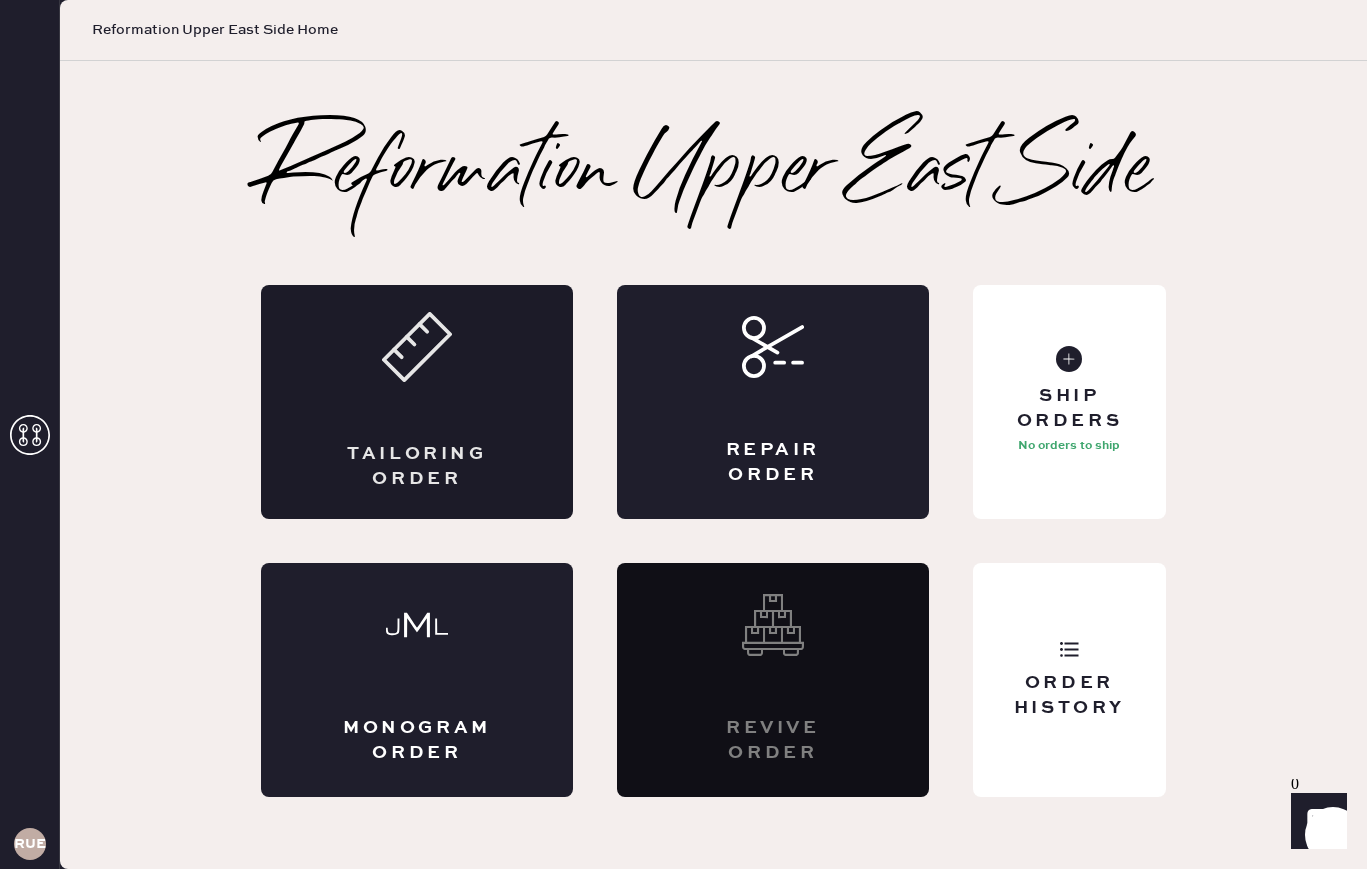 click on "Tailoring Order" at bounding box center (417, 402) 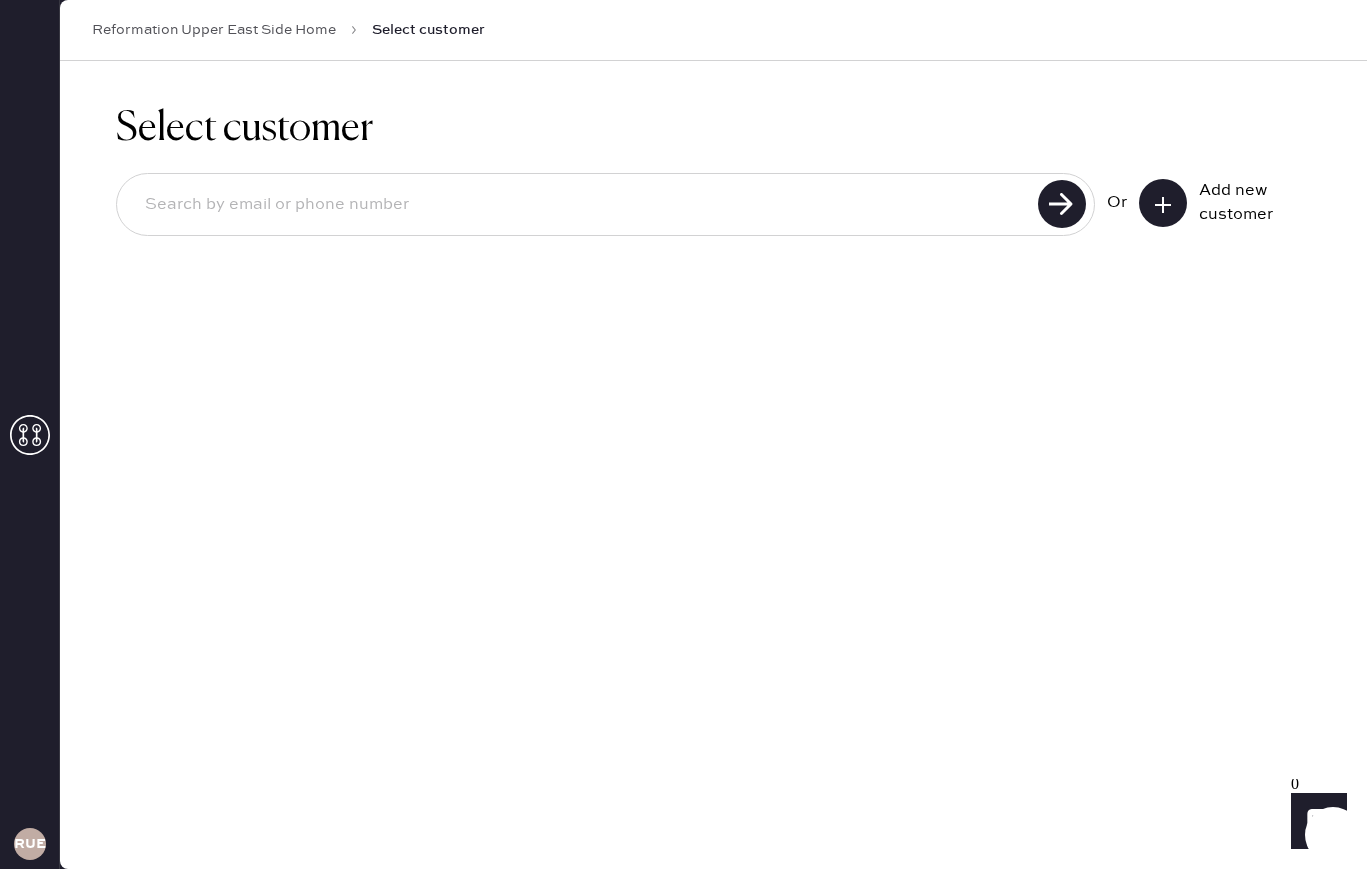 click at bounding box center [605, 204] 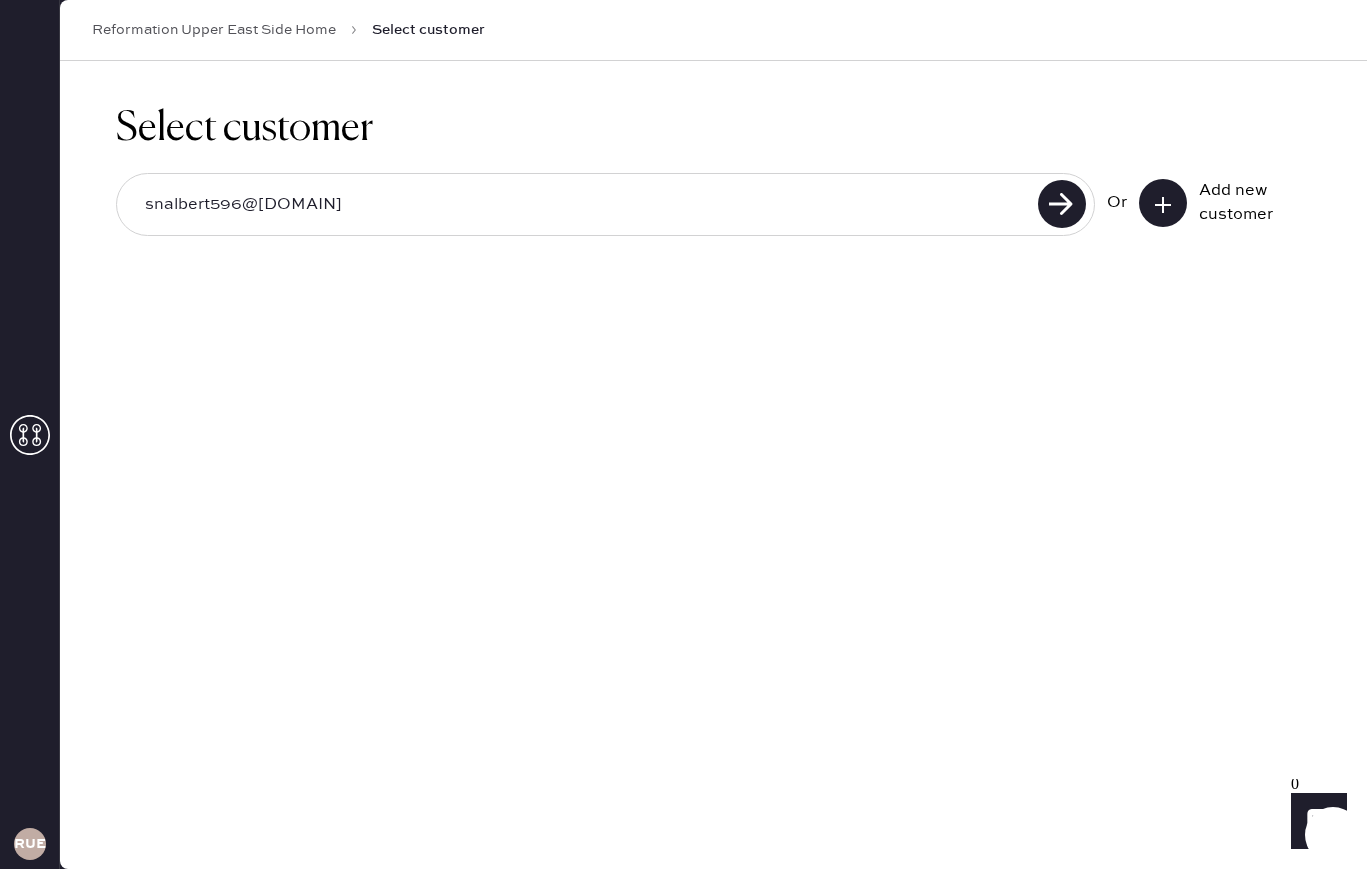 type on "snalbert596@[DOMAIN]" 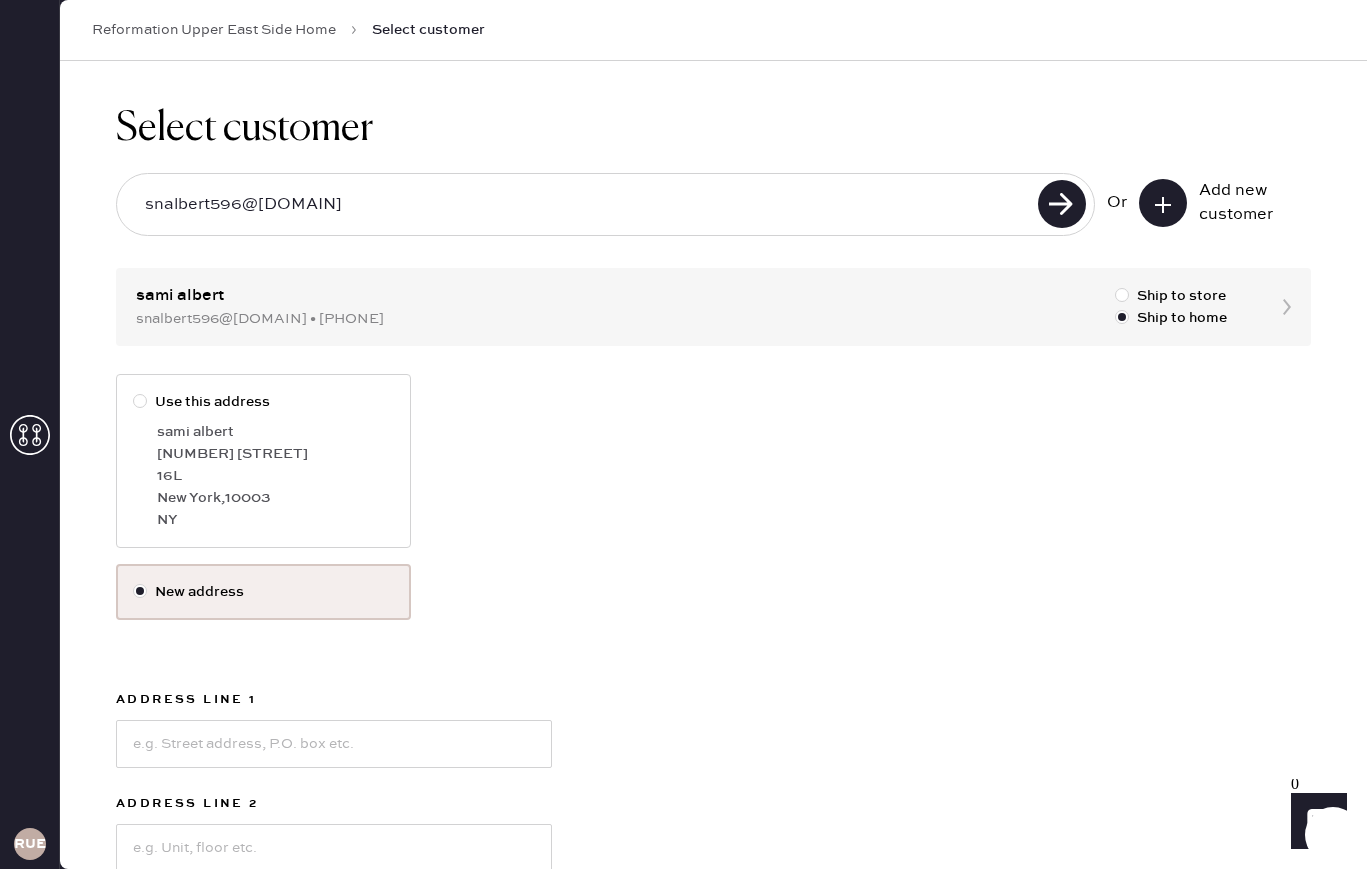 click on "New address" at bounding box center (263, 592) 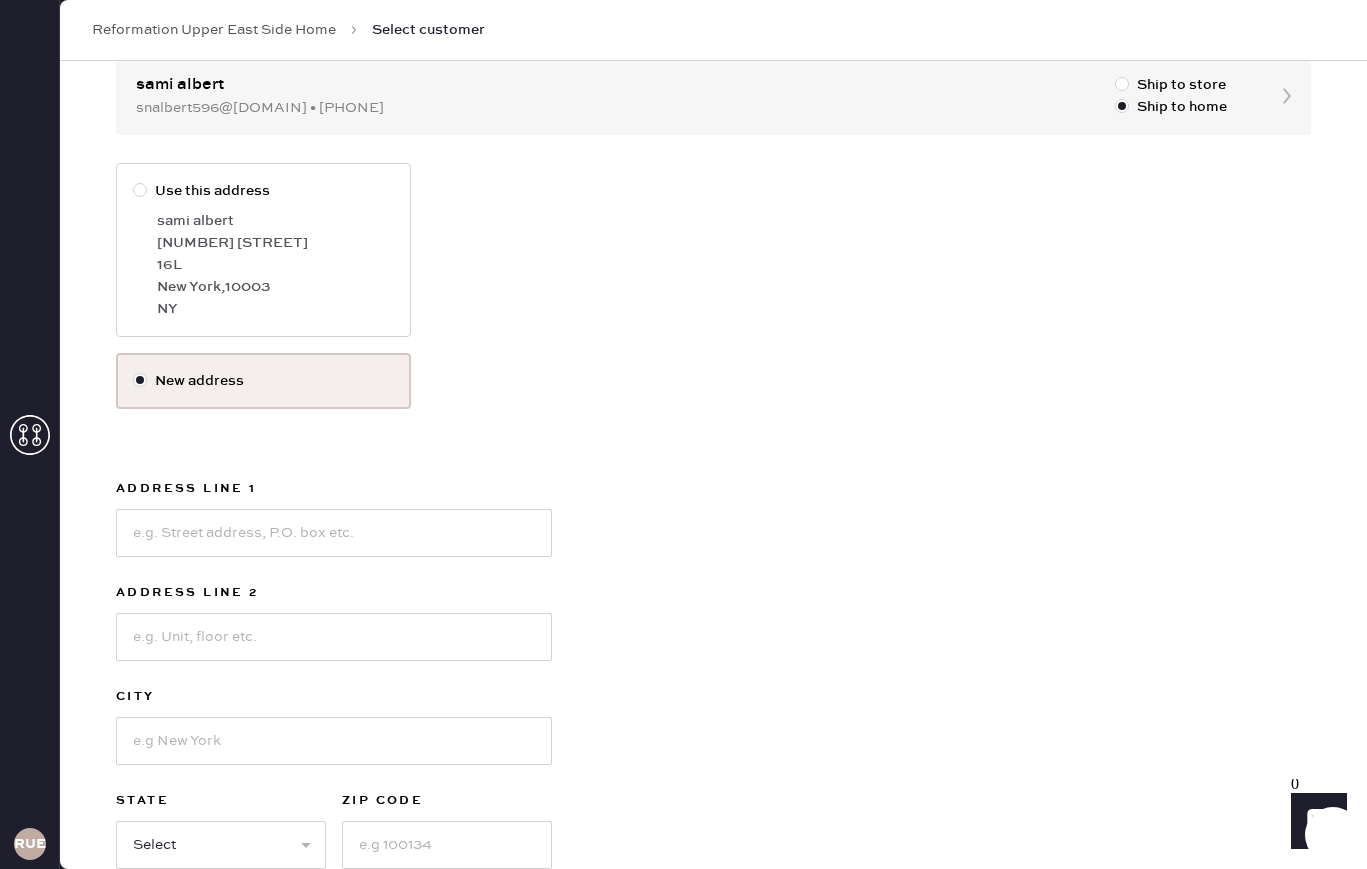 scroll, scrollTop: 236, scrollLeft: 0, axis: vertical 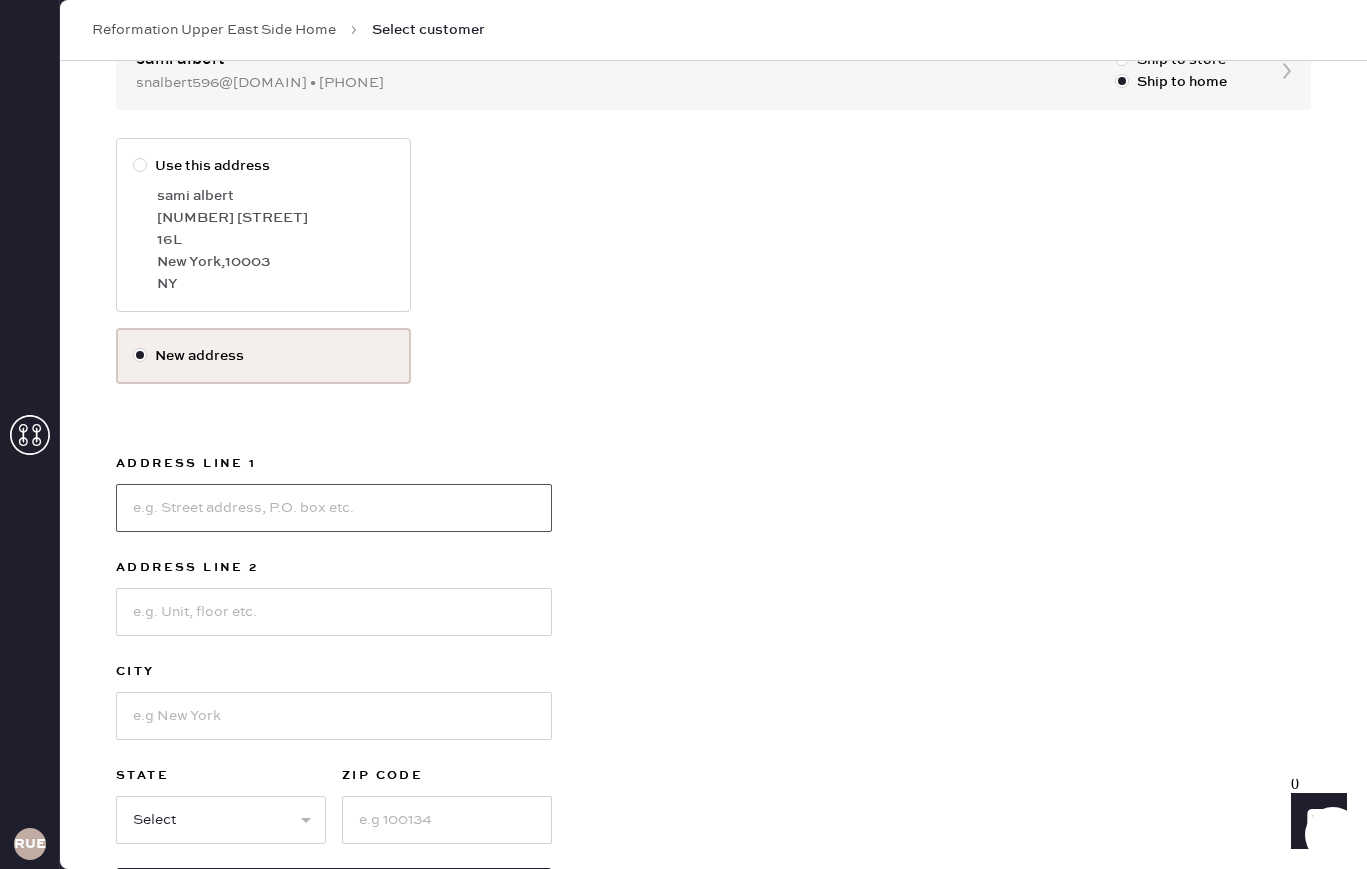 click at bounding box center (334, 508) 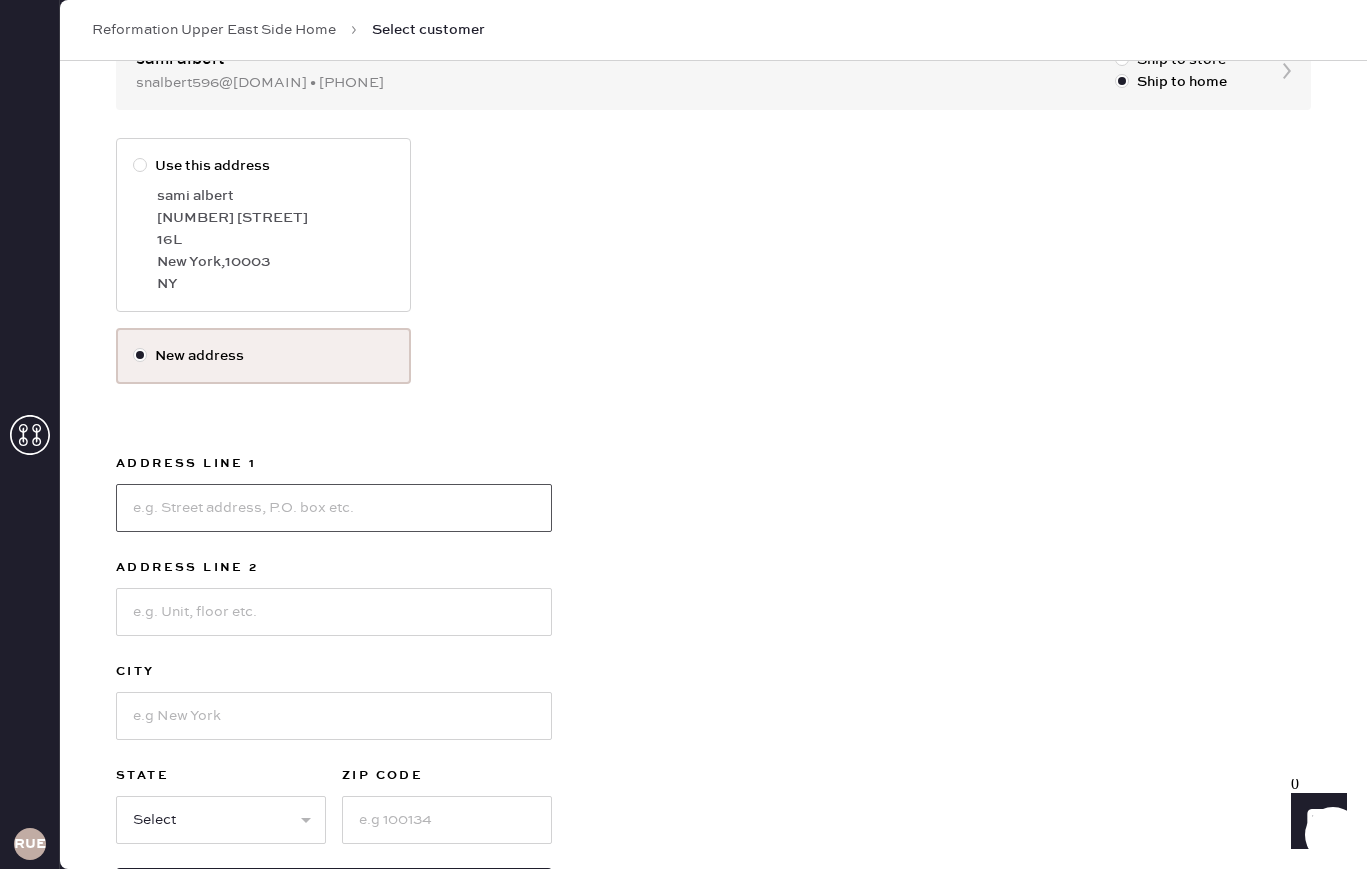 scroll, scrollTop: 311, scrollLeft: 0, axis: vertical 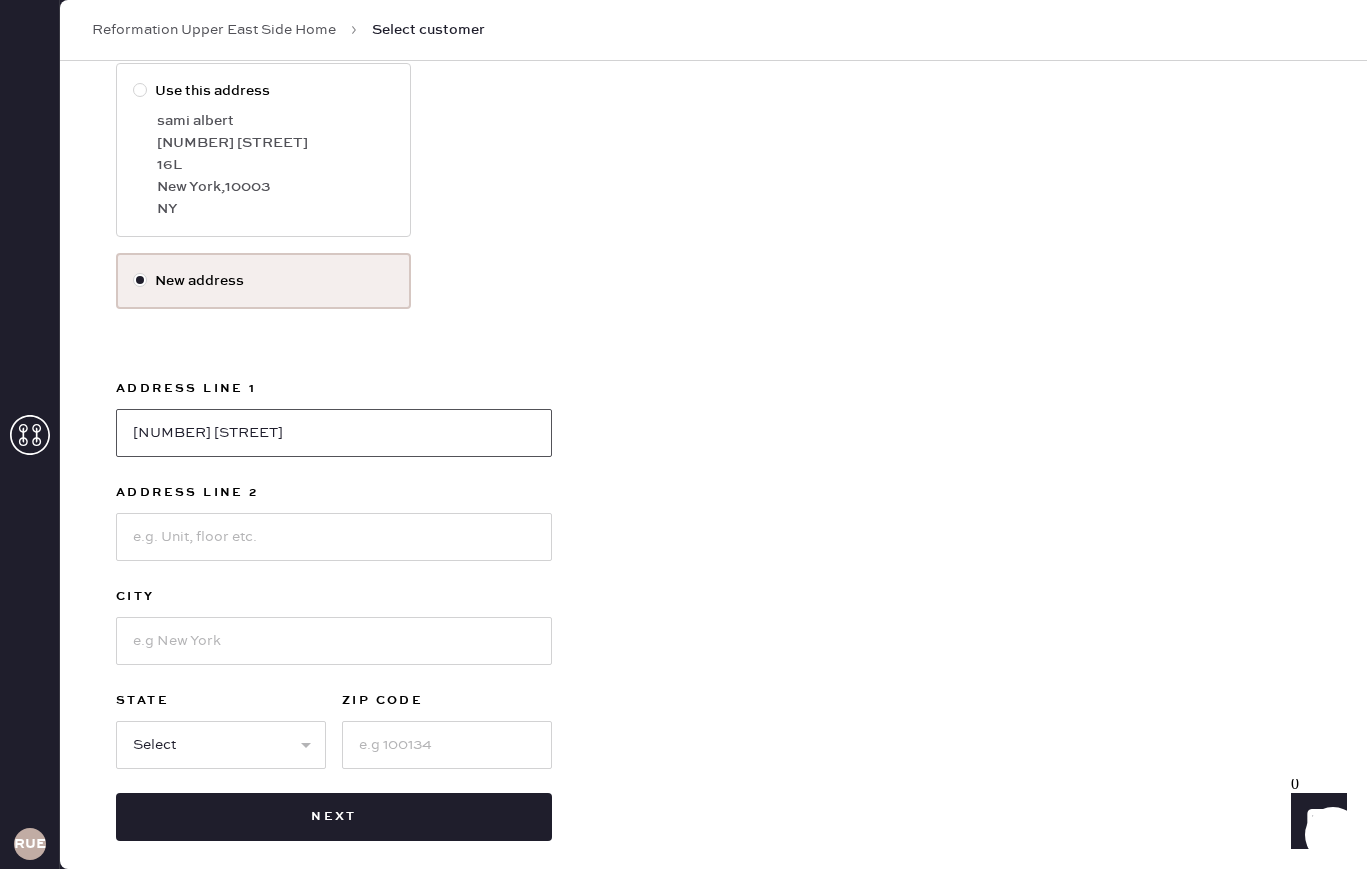 type on "[NUMBER] [STREET]" 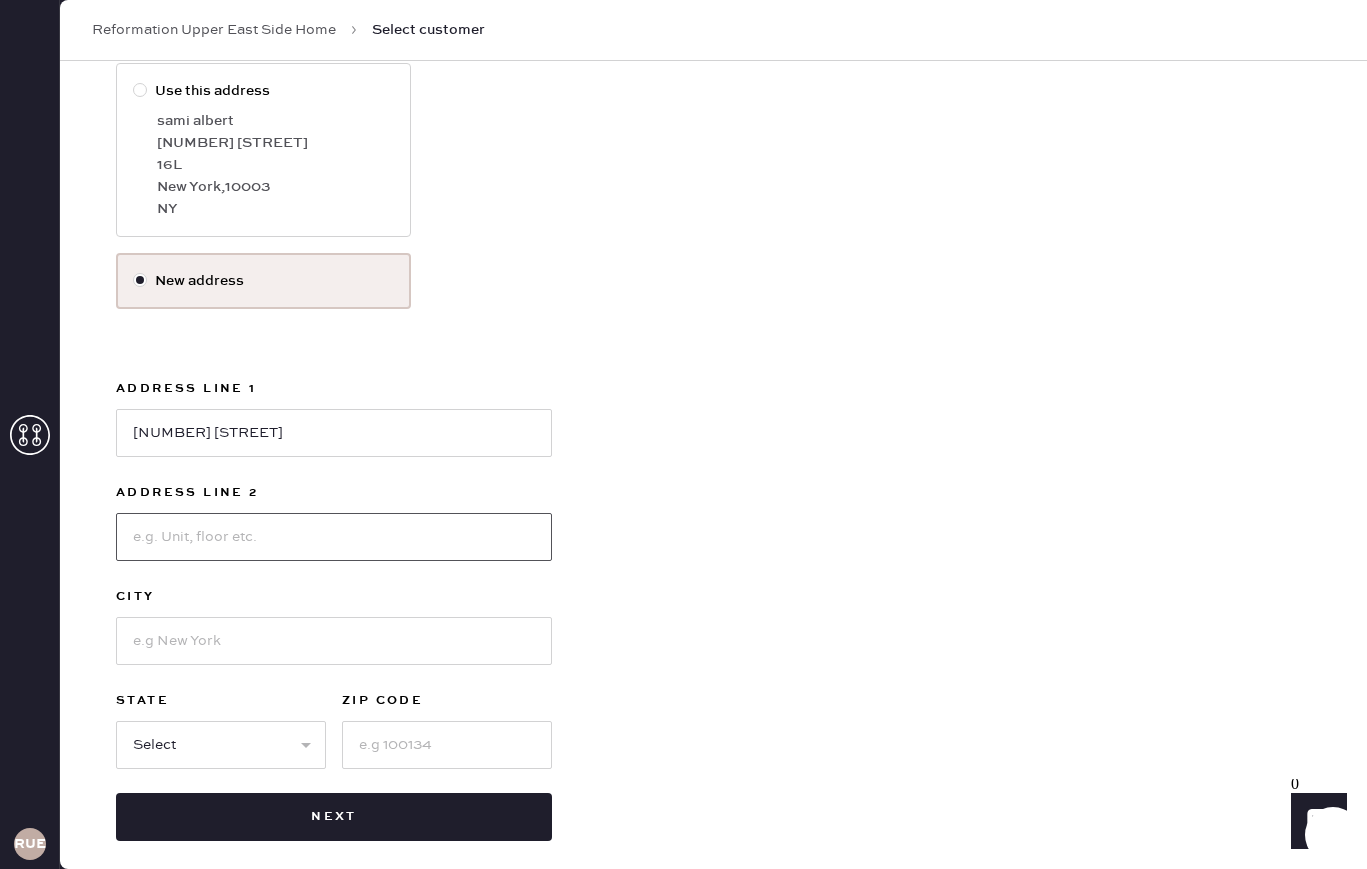 click at bounding box center (334, 537) 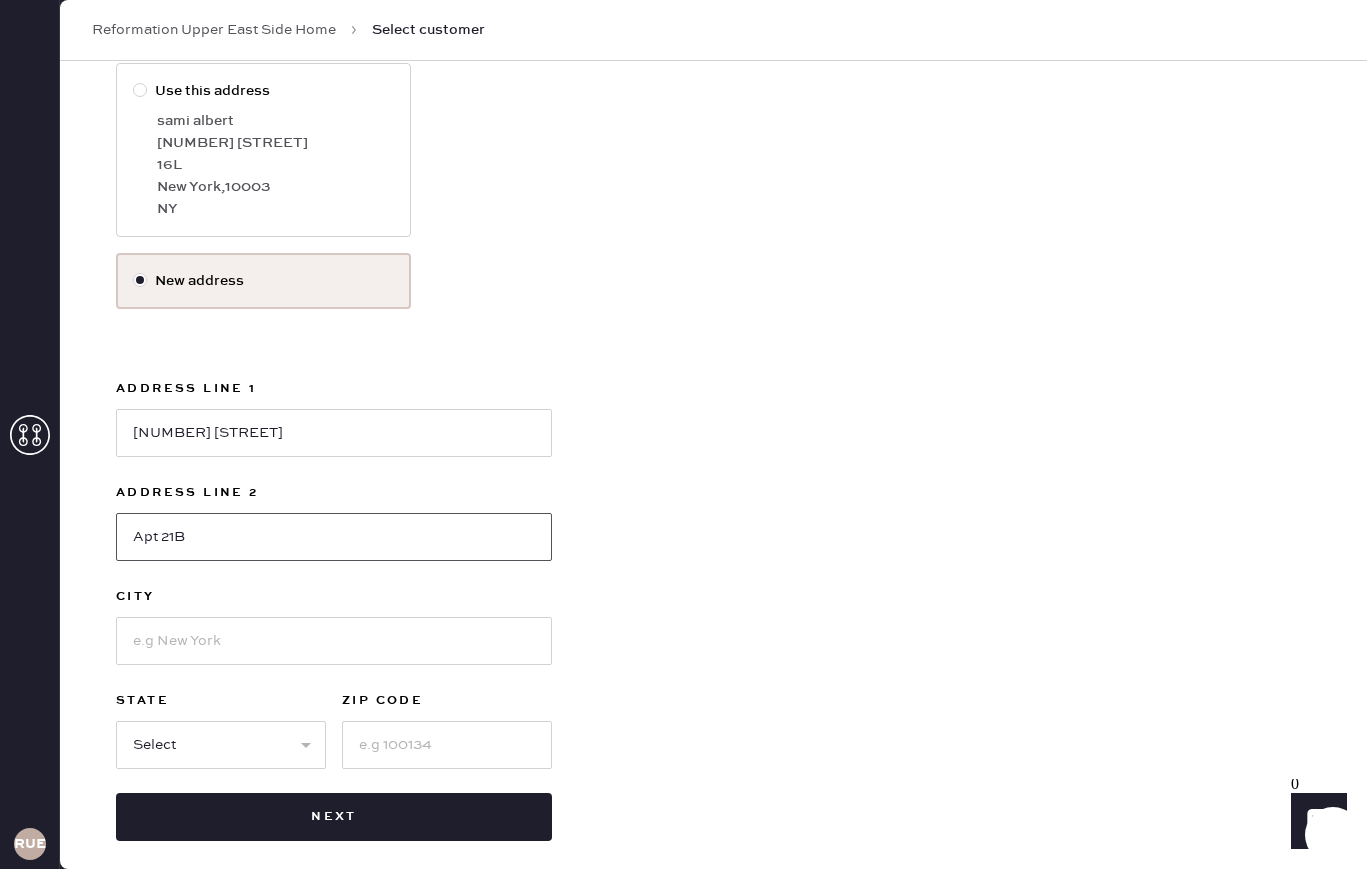 type on "Apt 21B" 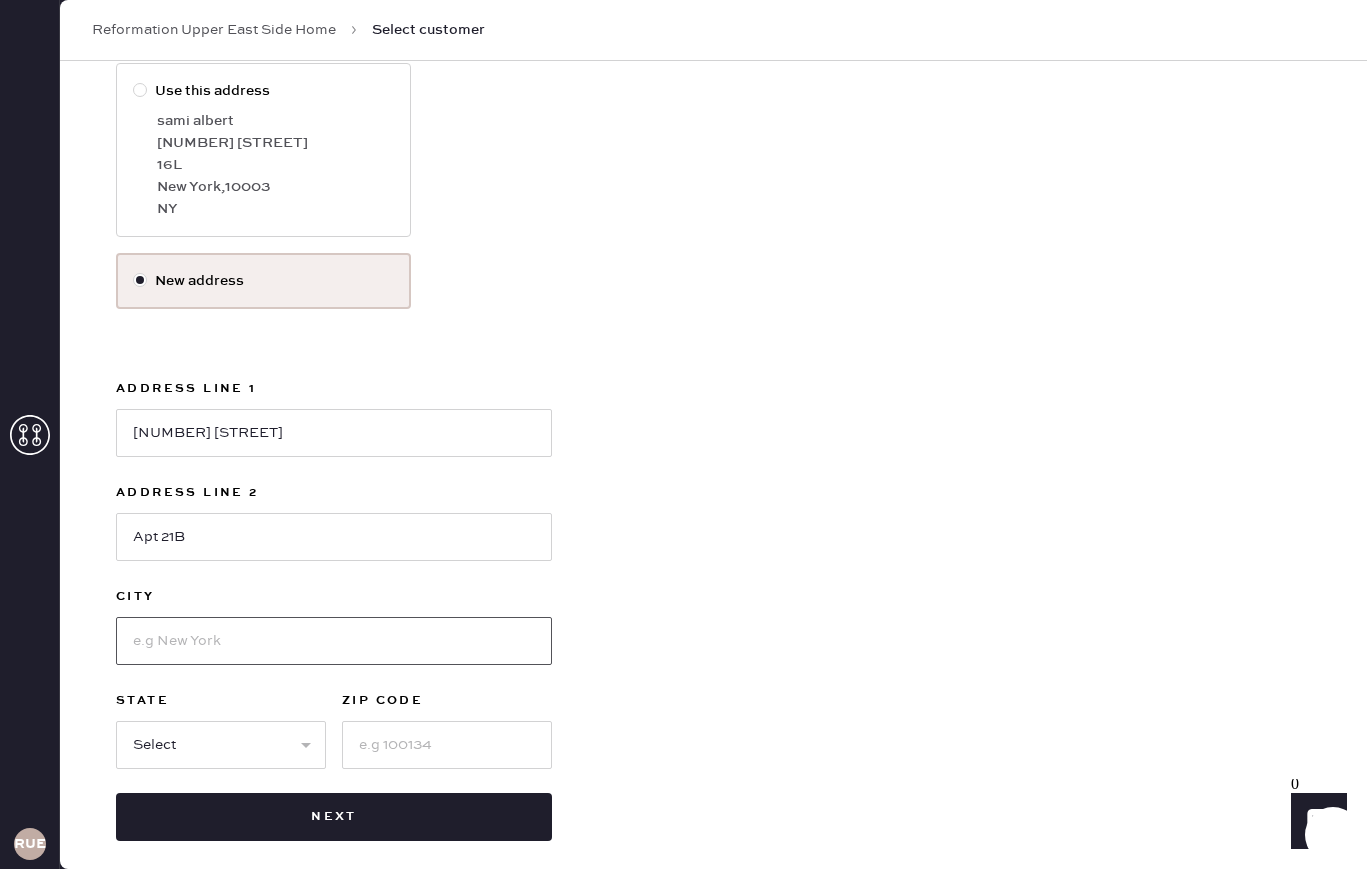 click at bounding box center (334, 641) 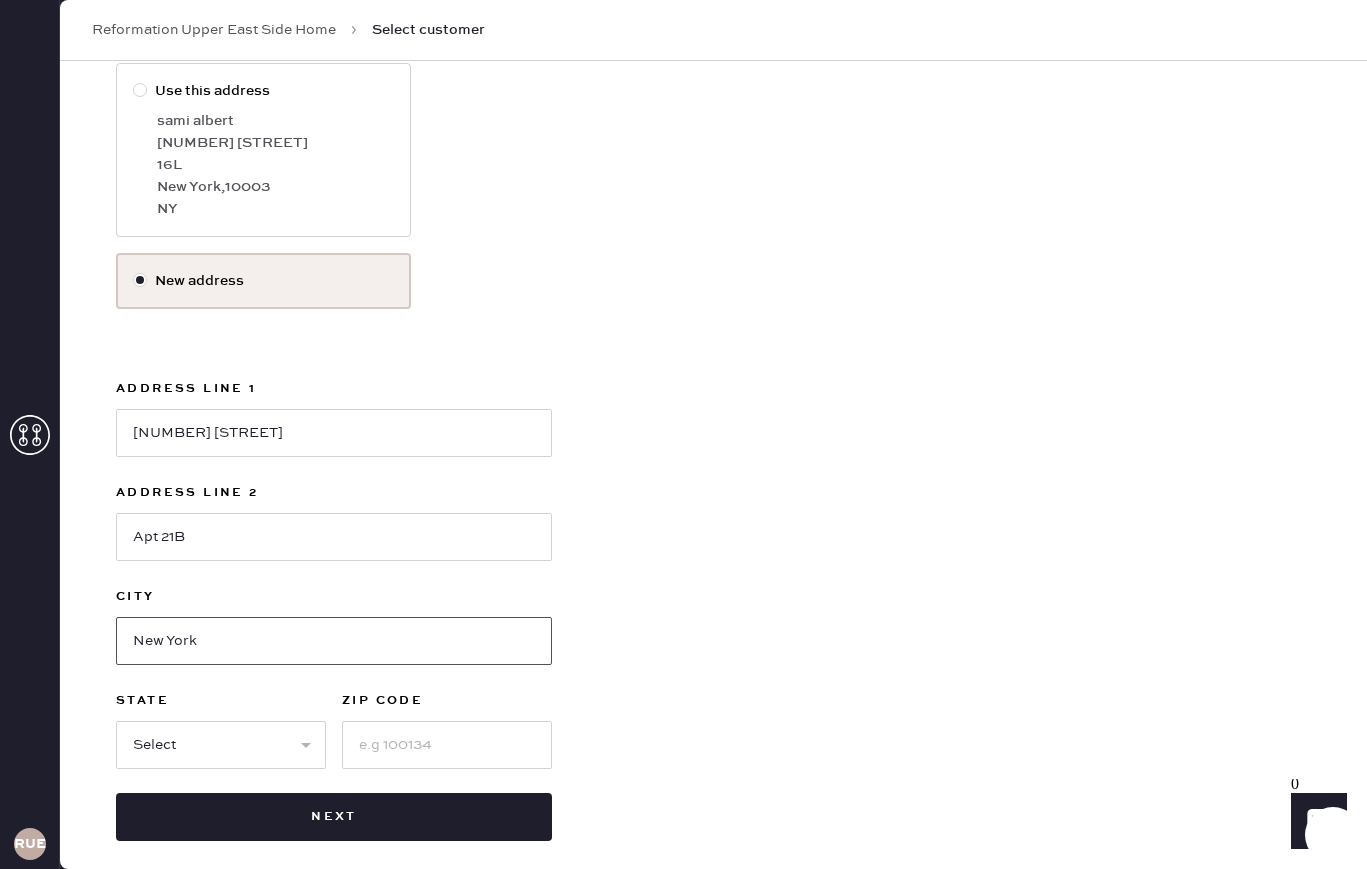 type on "New York" 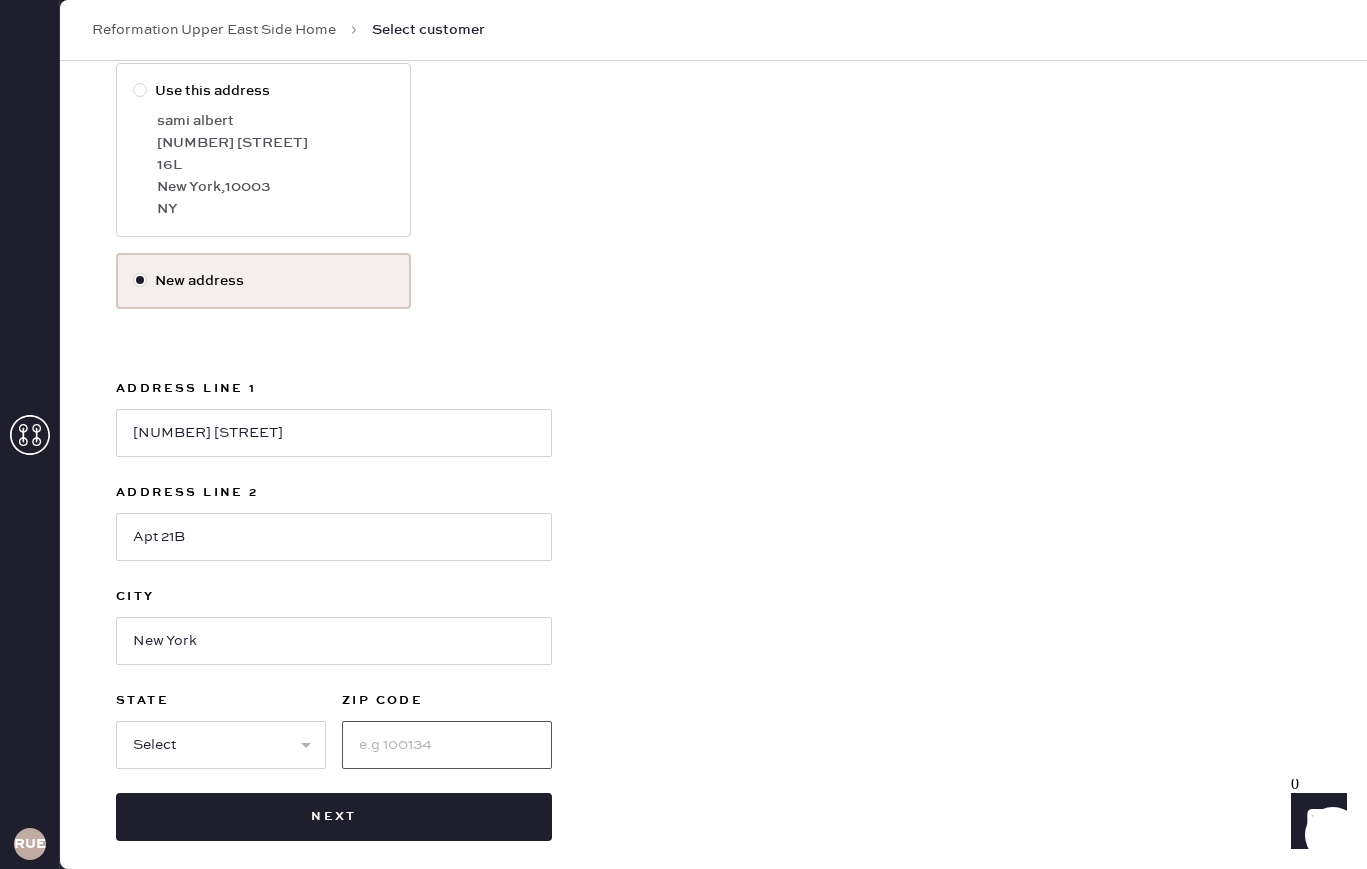 click at bounding box center [447, 745] 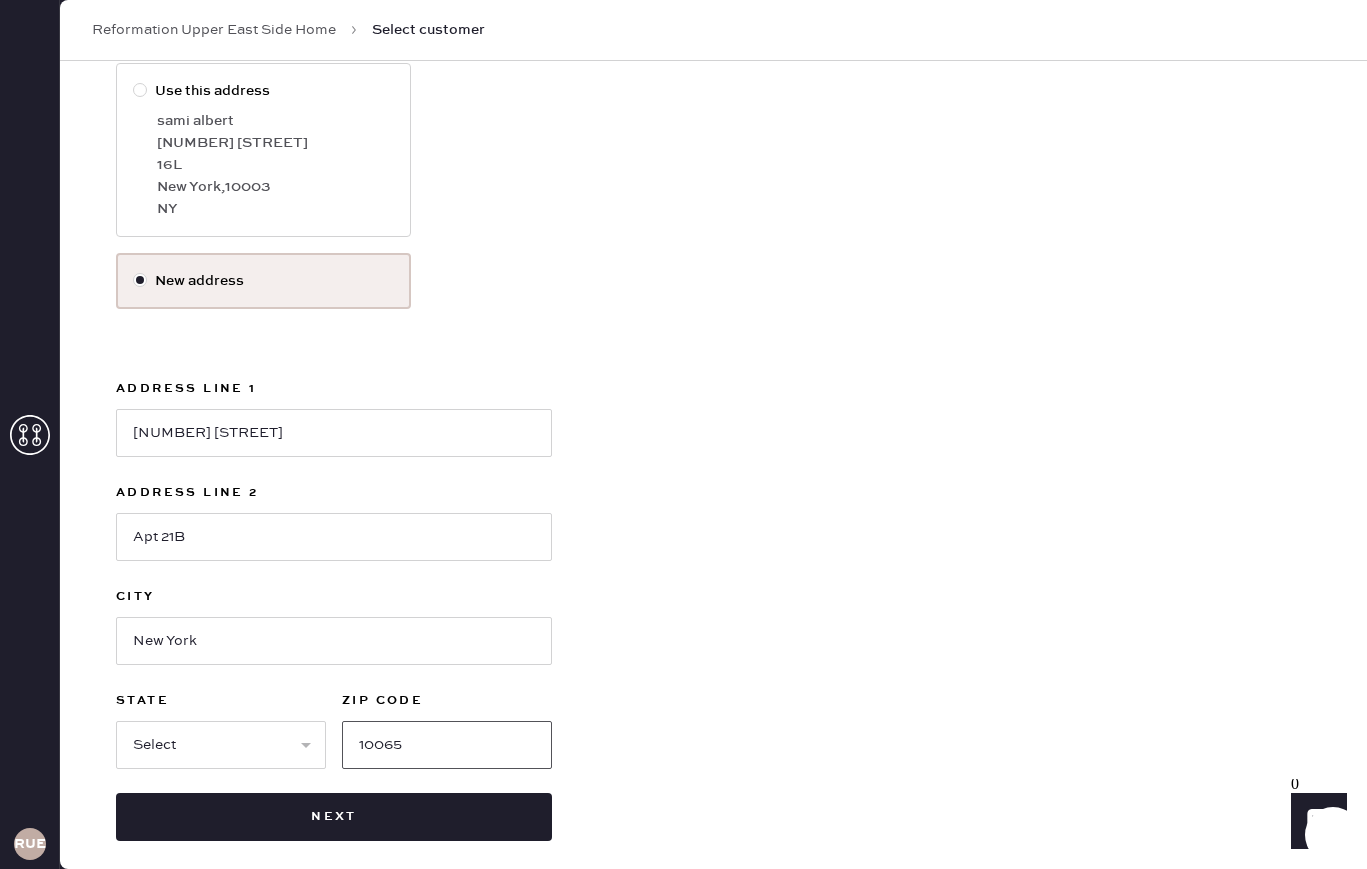 type on "10065" 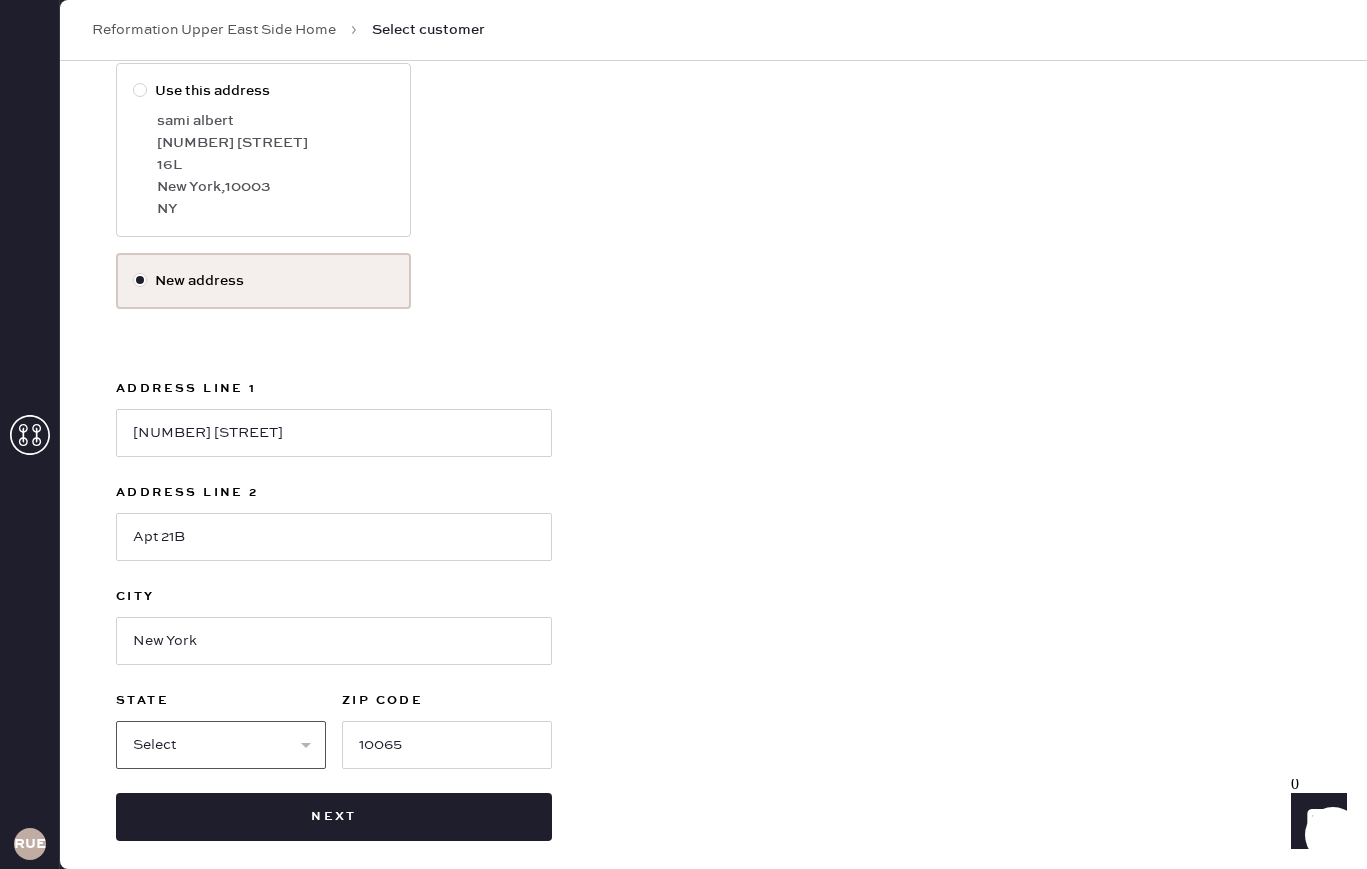 click on "Select AK AL AR AZ CA CO CT DC DE FL GA HI IA ID IL IN KS KY LA MA MD ME MI MN MO MS MT NC ND NE NH NJ NM NV NY OH OK OR PA RI SC SD TN TX UT VA VT WA WI WV WY" at bounding box center [221, 745] 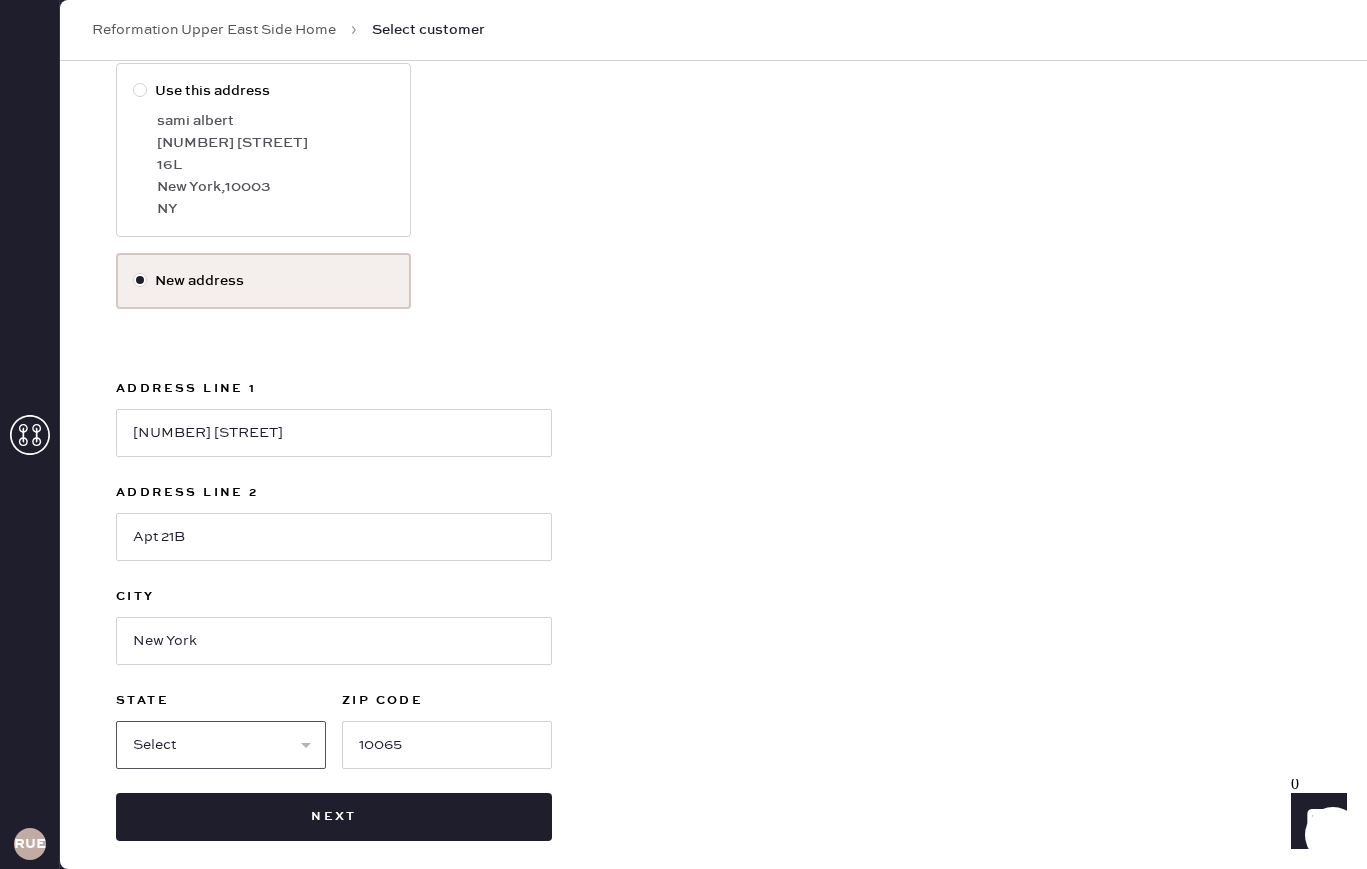 select on "NY" 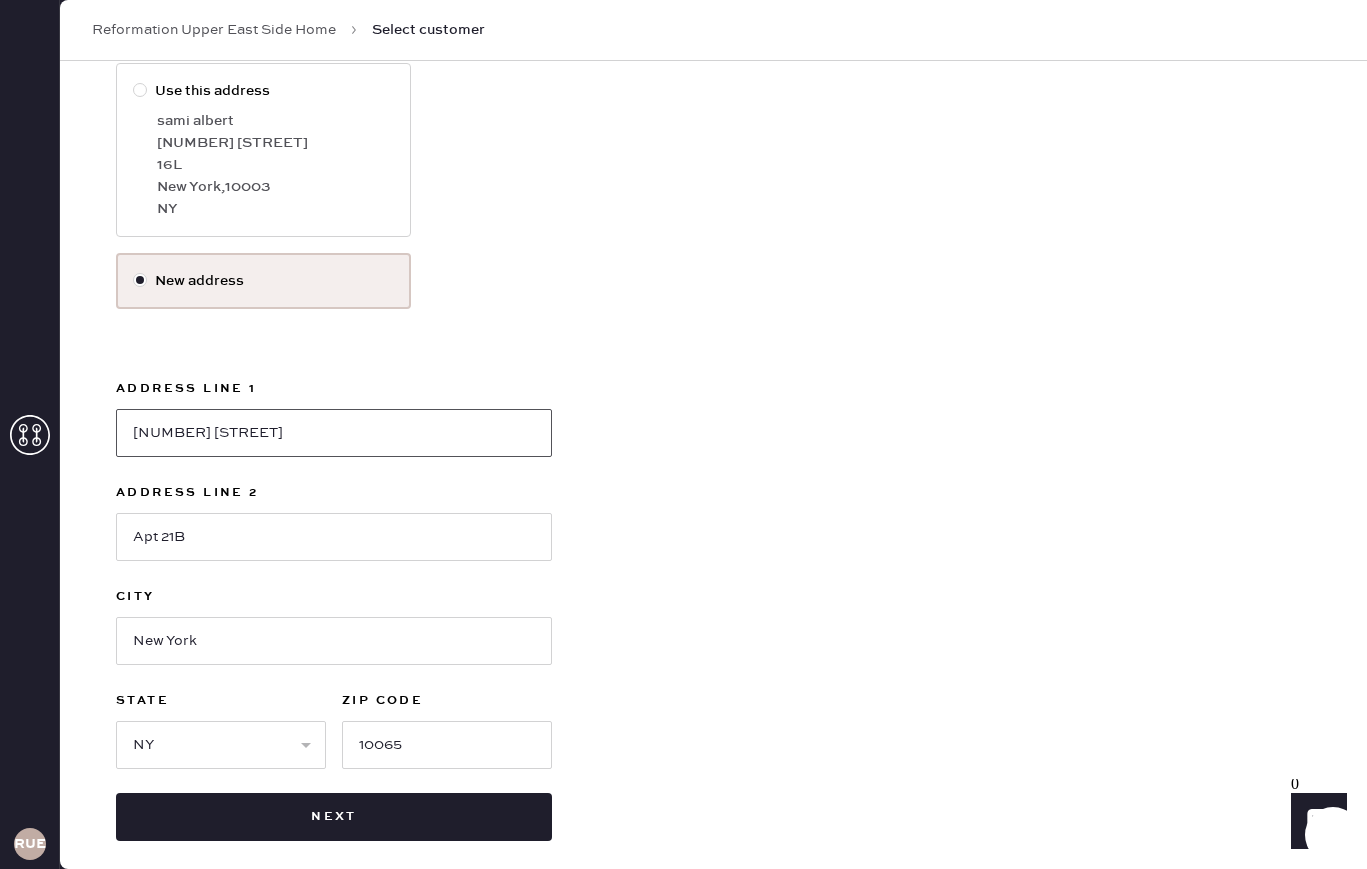 click on "[NUMBER] [STREET]" at bounding box center (334, 433) 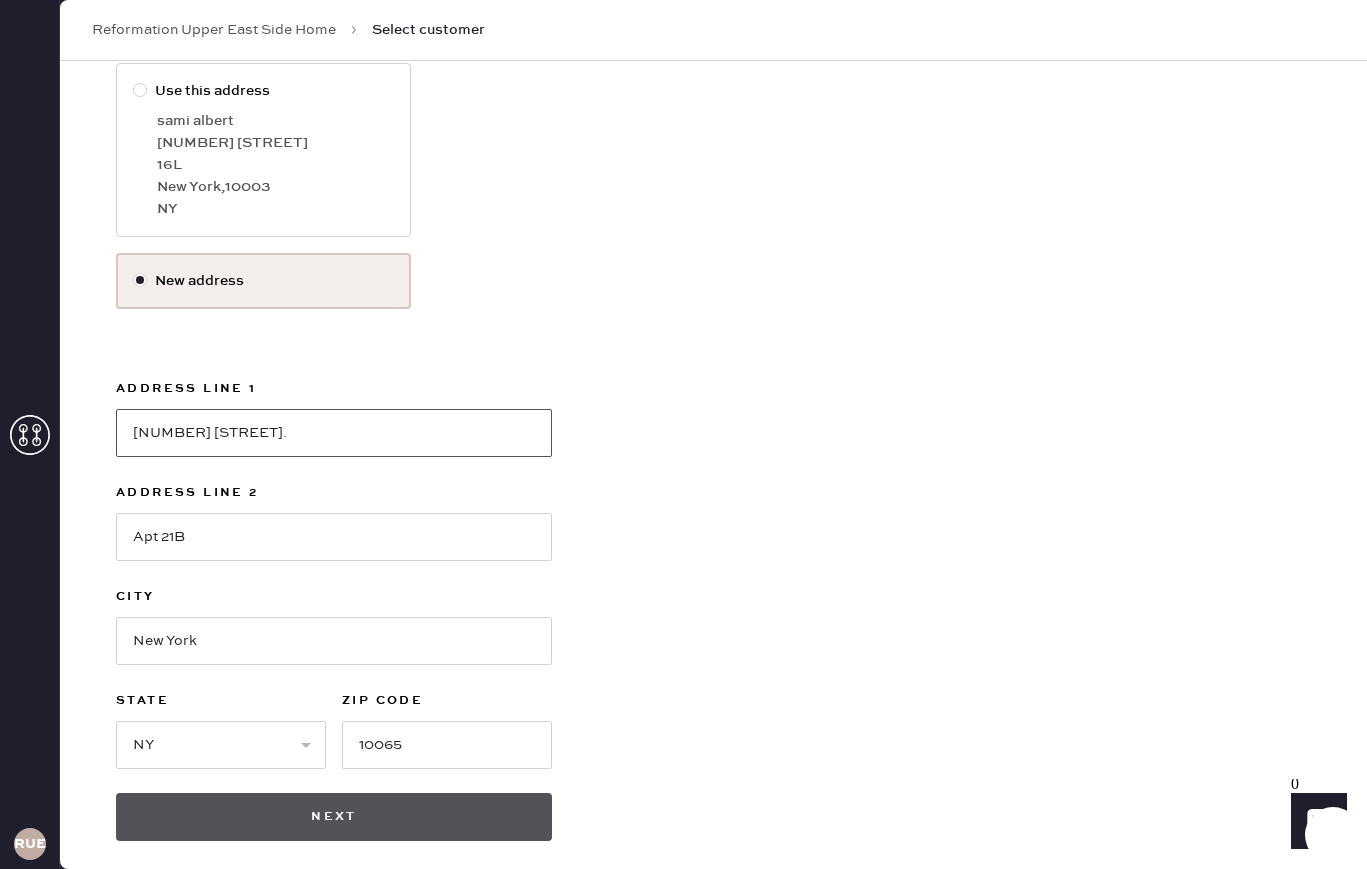 type on "[NUMBER] [STREET]." 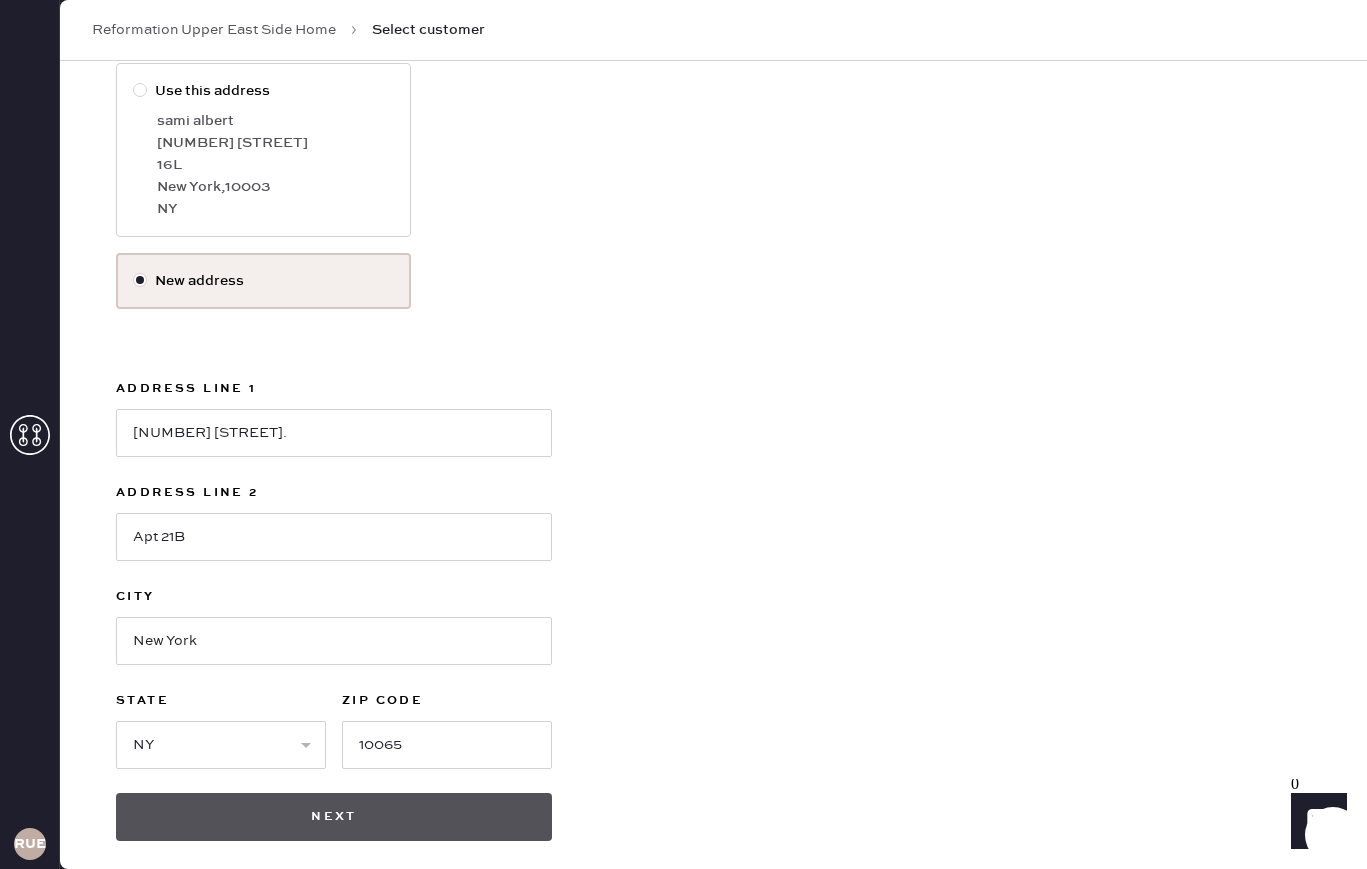 click on "Next" at bounding box center (334, 817) 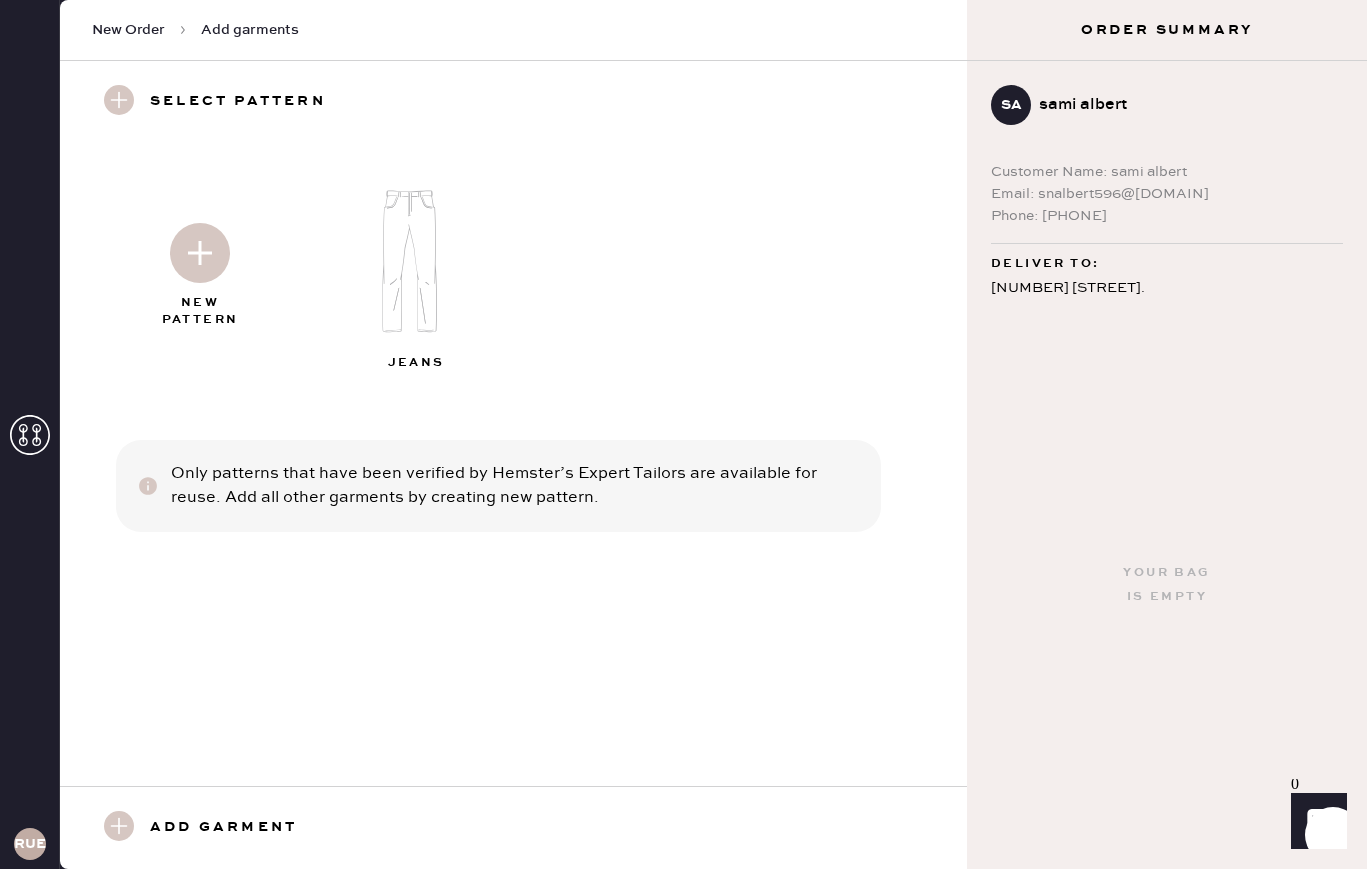 click at bounding box center (200, 253) 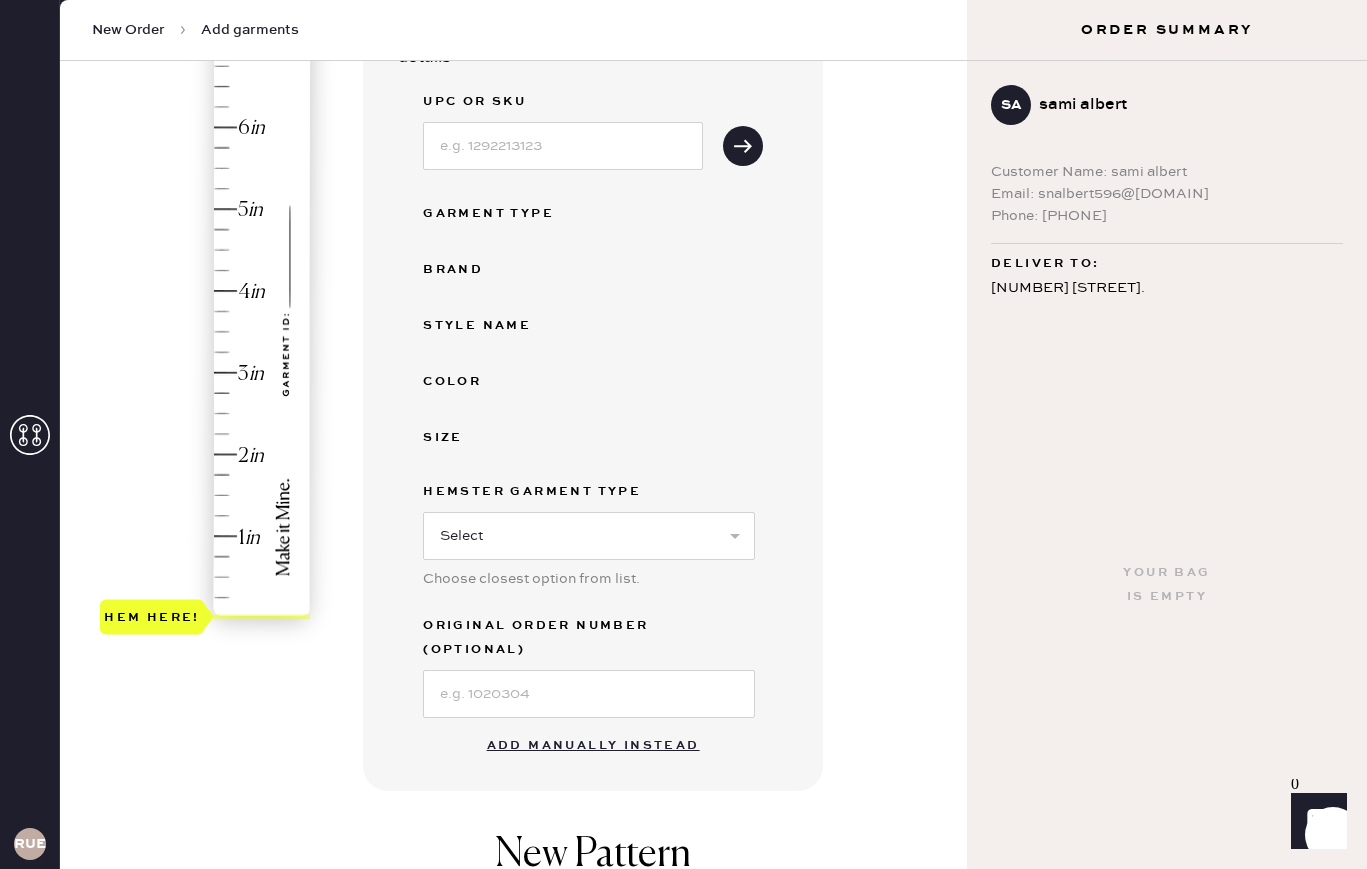 scroll, scrollTop: 247, scrollLeft: 0, axis: vertical 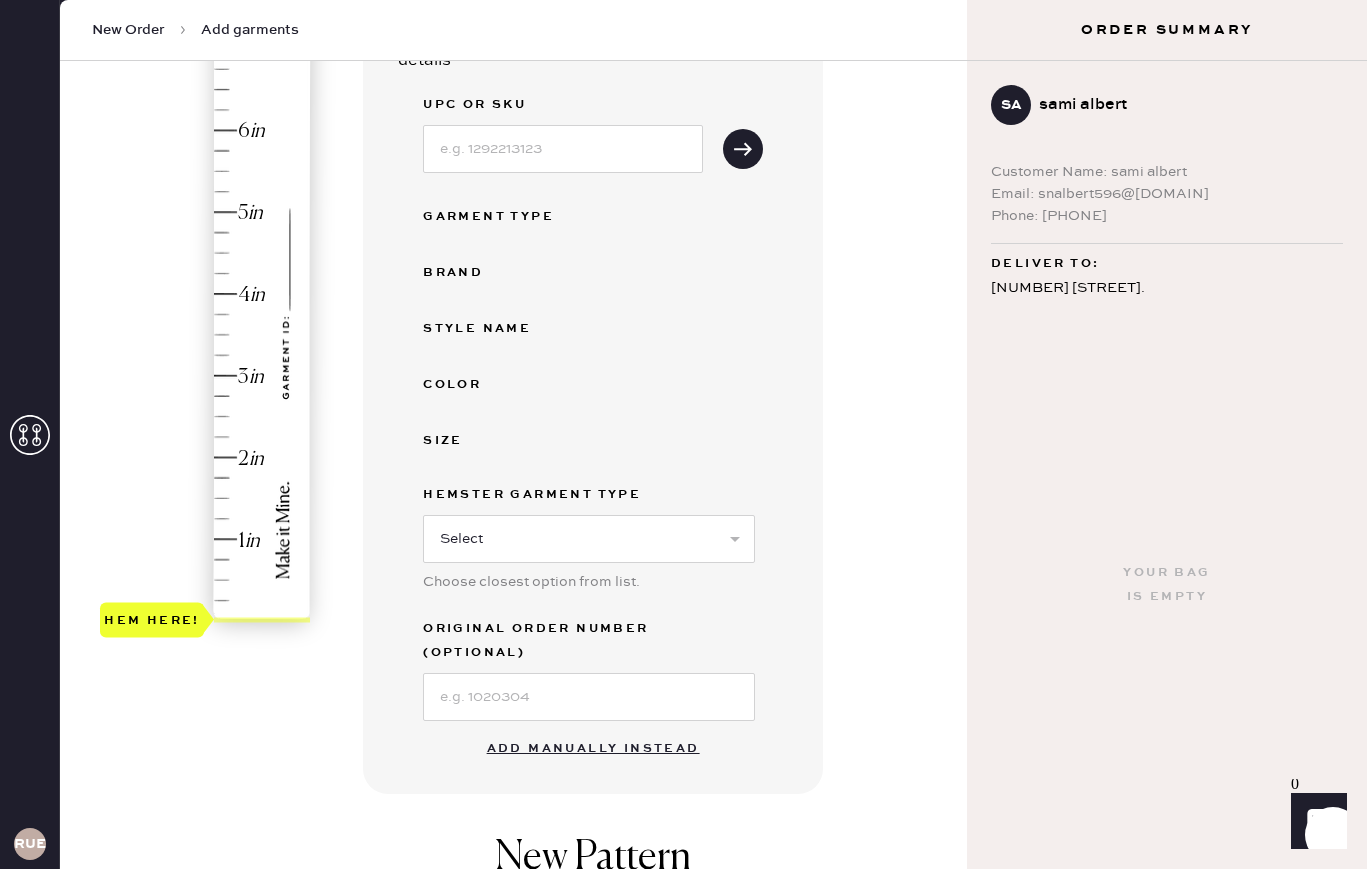 click on "Hem here!" at bounding box center [206, 335] 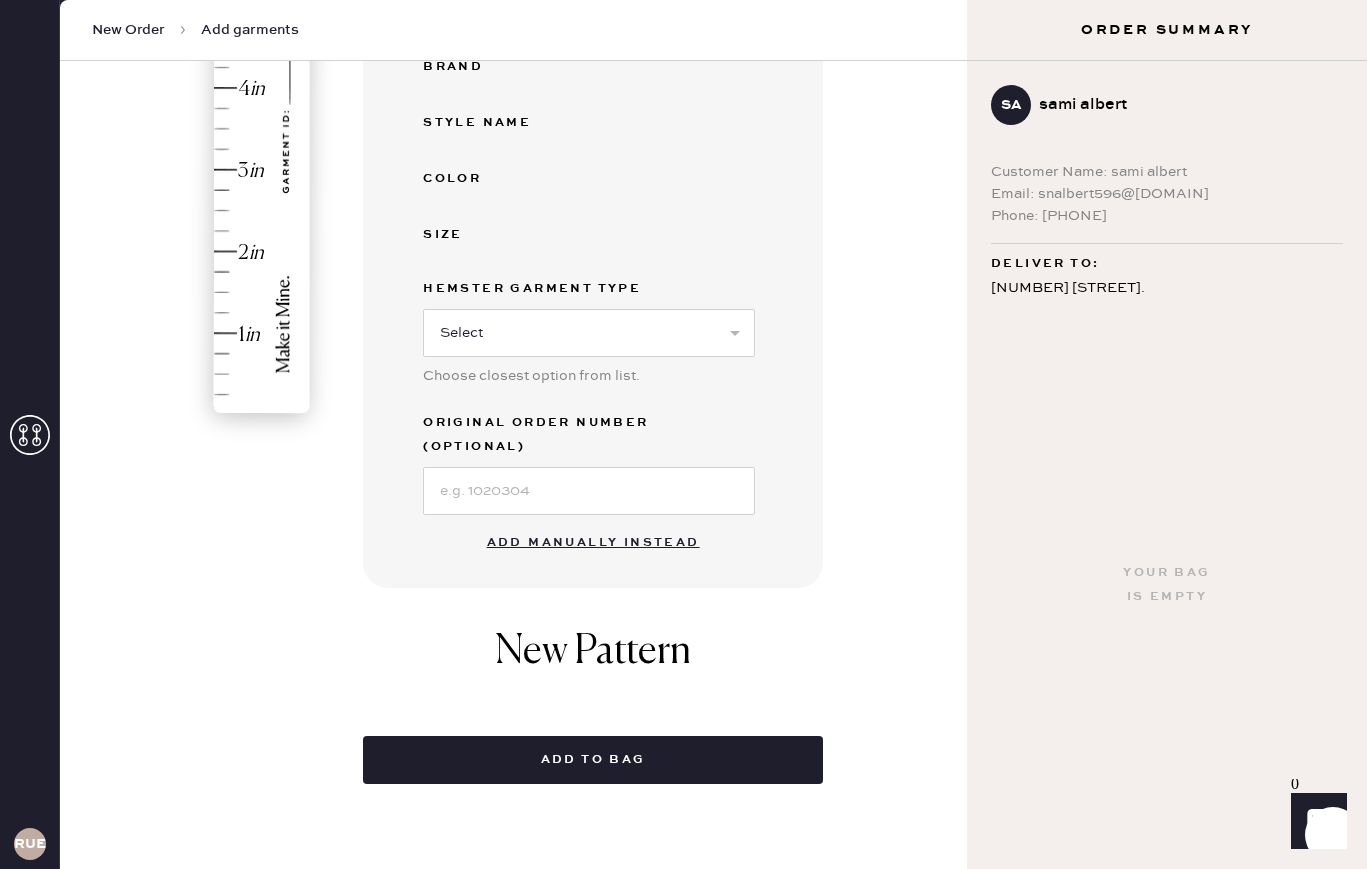 scroll, scrollTop: 452, scrollLeft: 0, axis: vertical 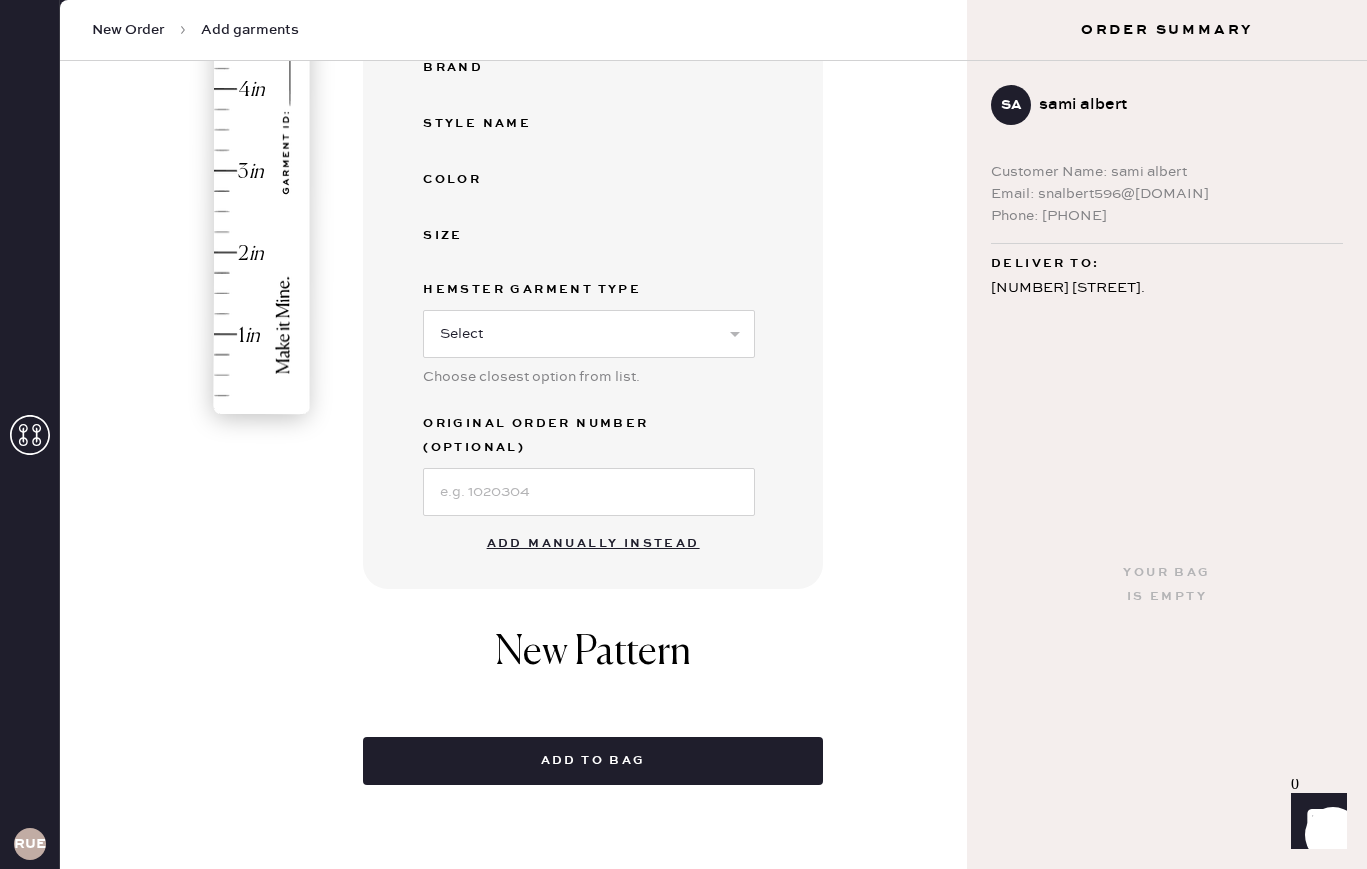 click on "Add manually instead" at bounding box center (593, 544) 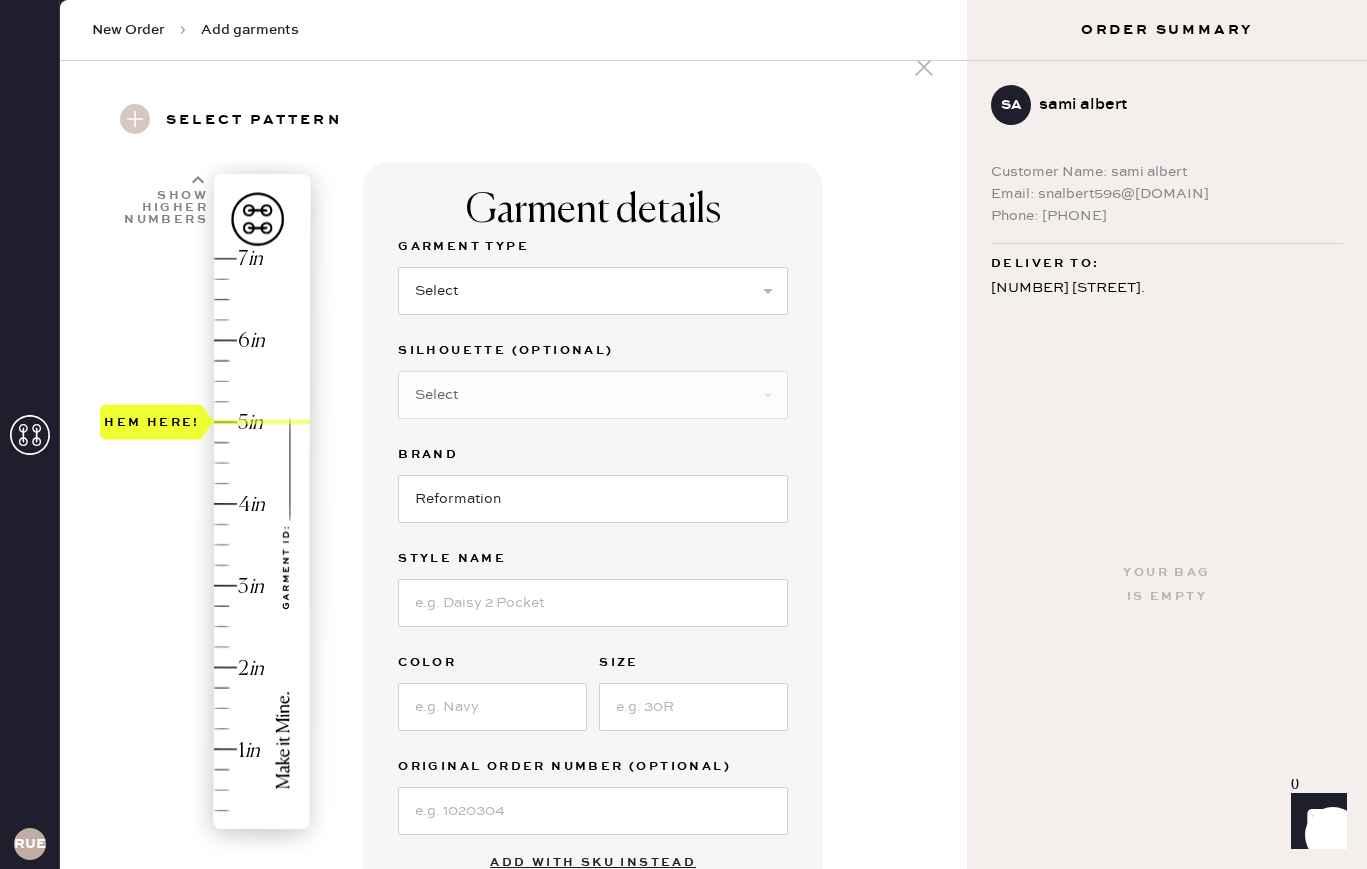 scroll, scrollTop: 36, scrollLeft: 0, axis: vertical 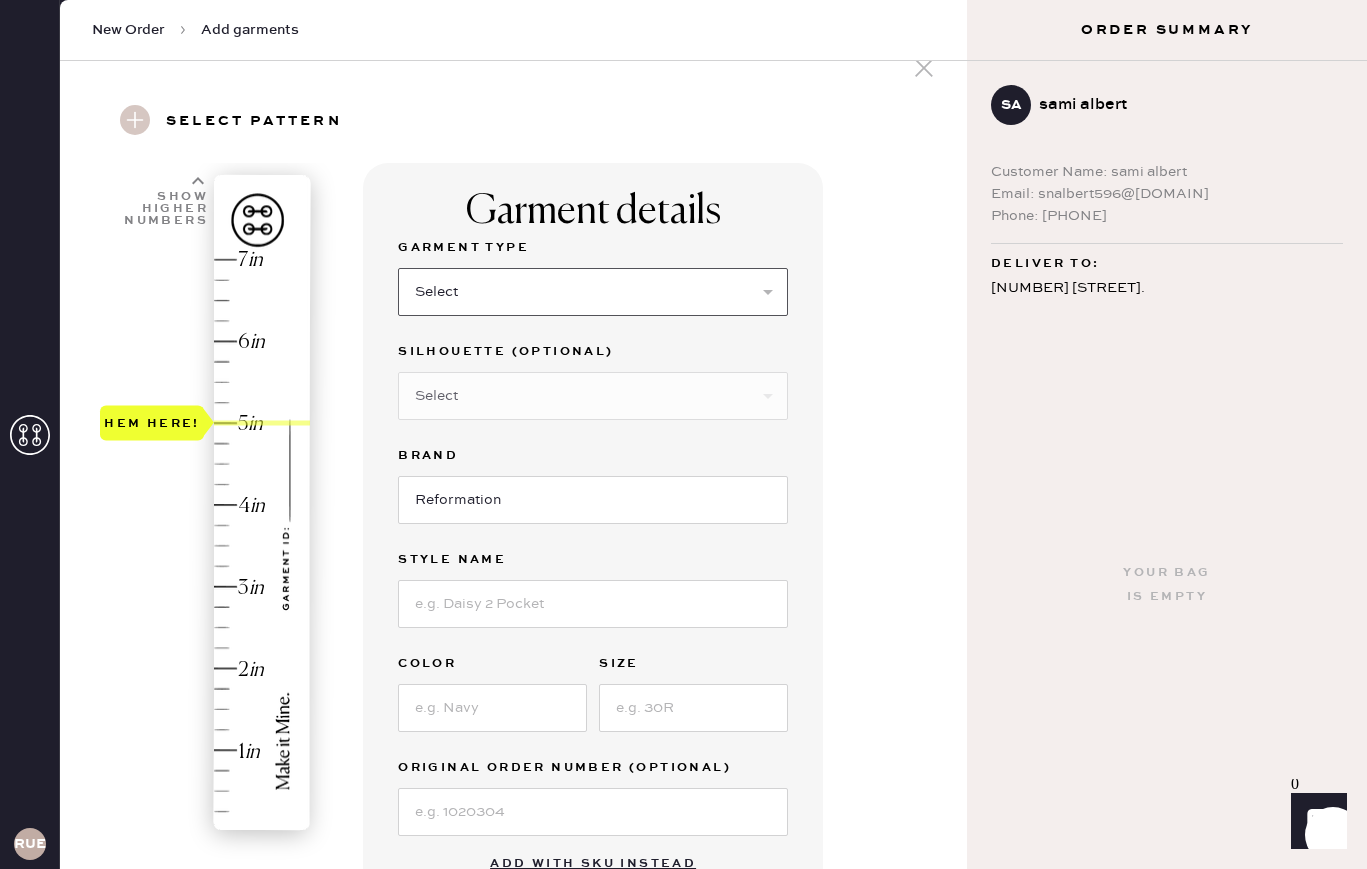 click on "Select Basic Skirt Jeans Leggings Pants Shorts Basic Sleeved Dress Basic Sleeveless Dress Basic Strap Dress Strap Jumpsuit Button Down Top Sleeved Top Sleeveless Top" at bounding box center [593, 292] 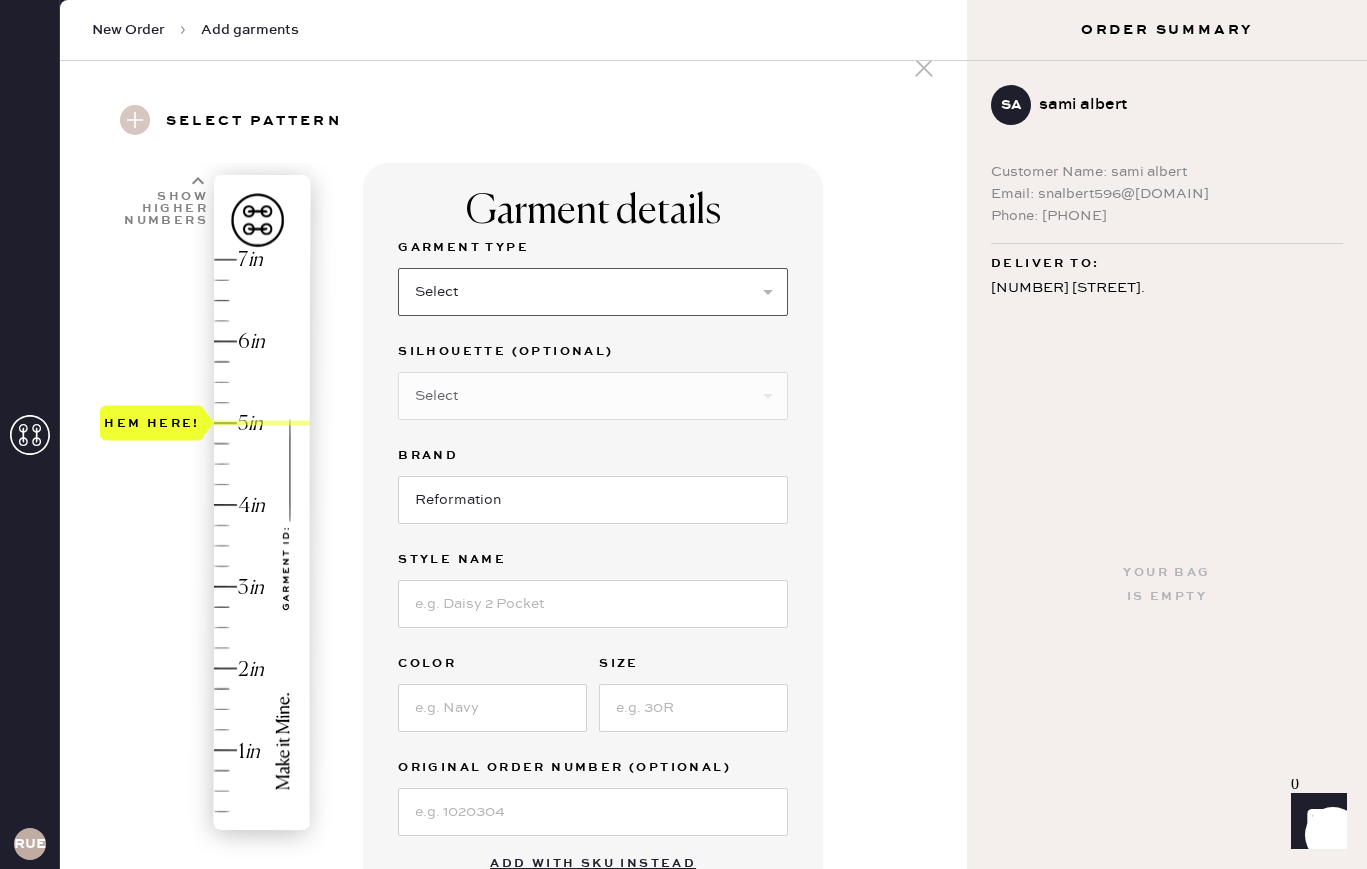 select on "6" 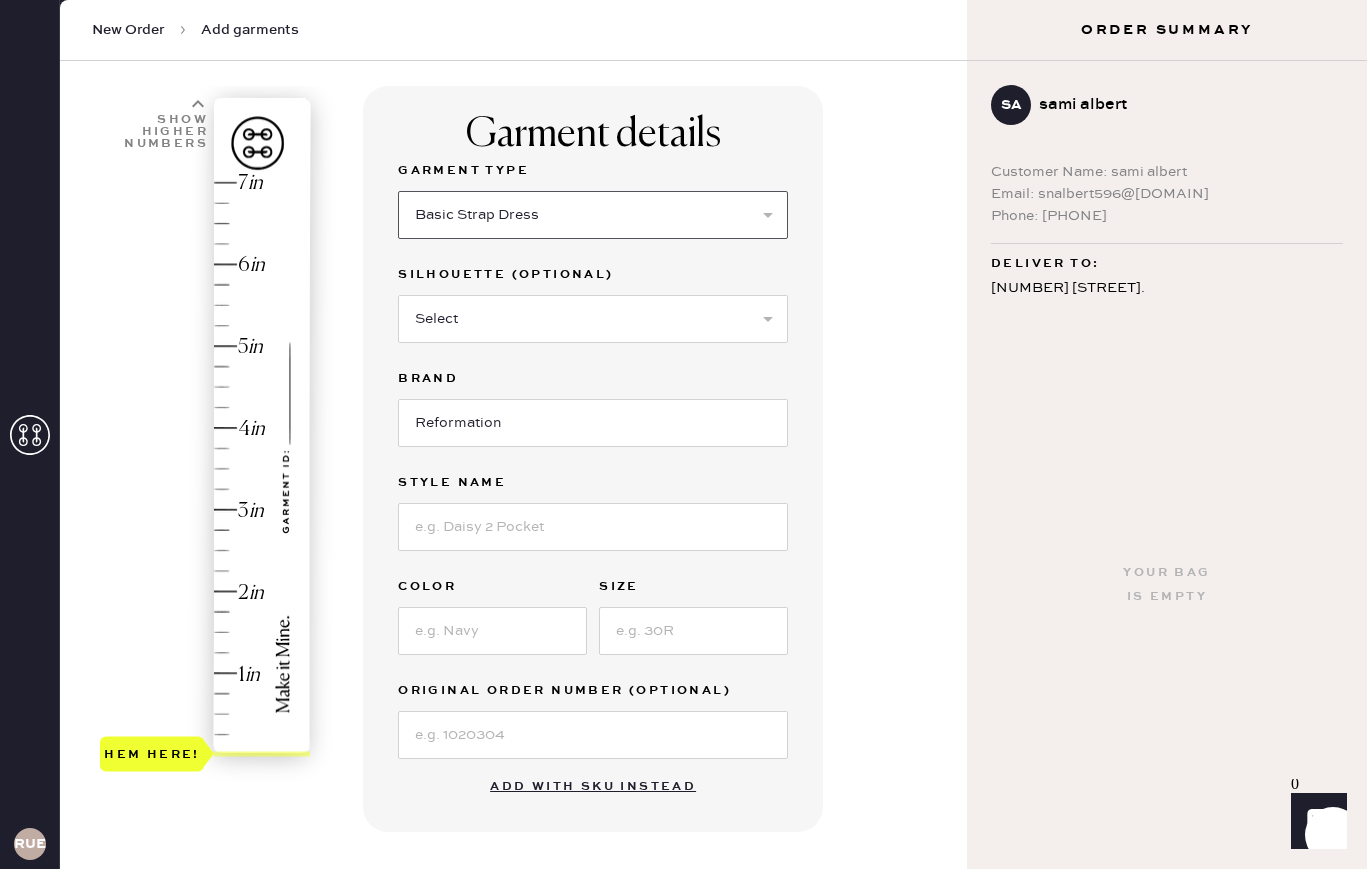 scroll, scrollTop: 195, scrollLeft: 0, axis: vertical 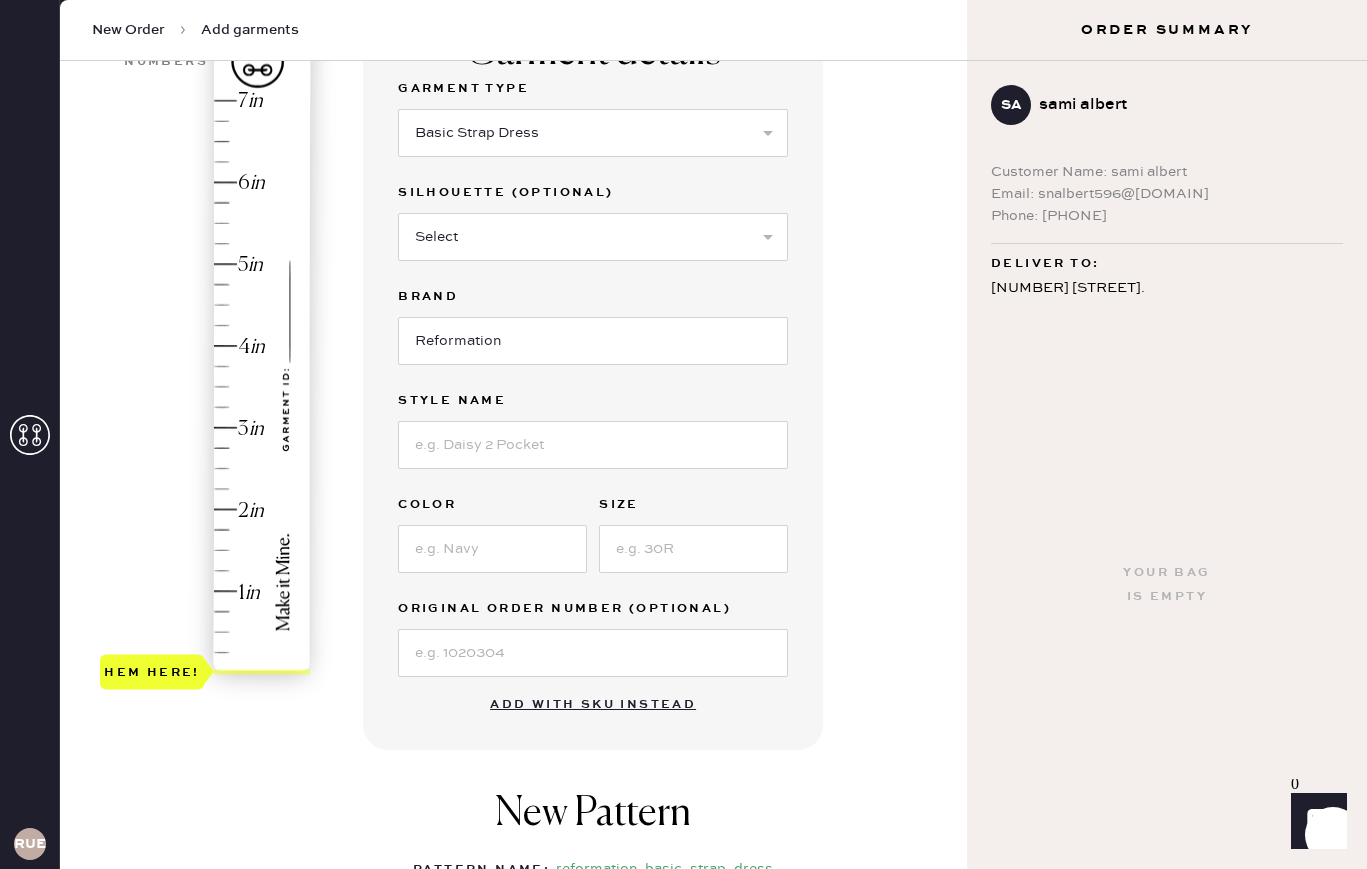 type on "5" 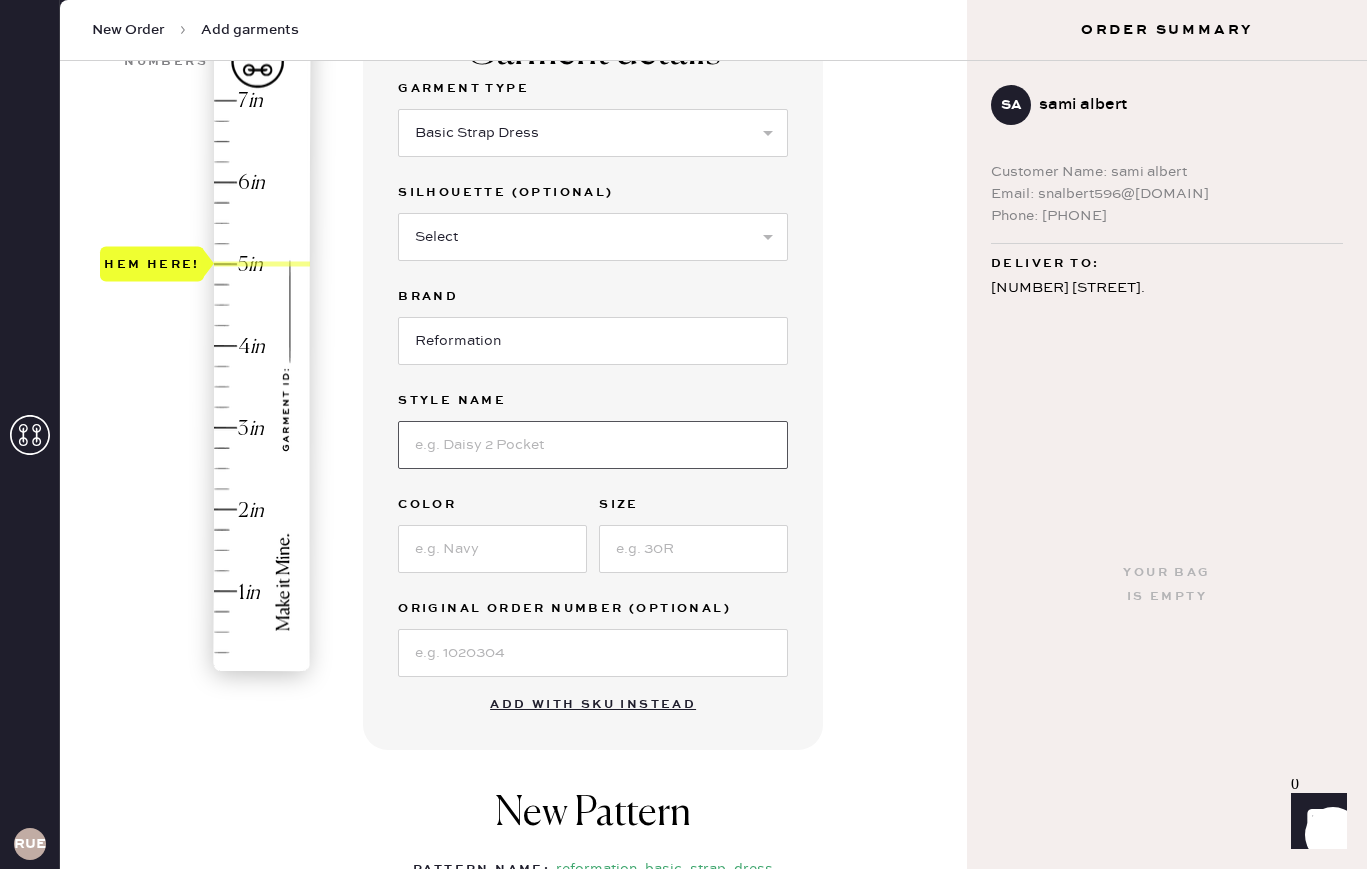 click at bounding box center (593, 445) 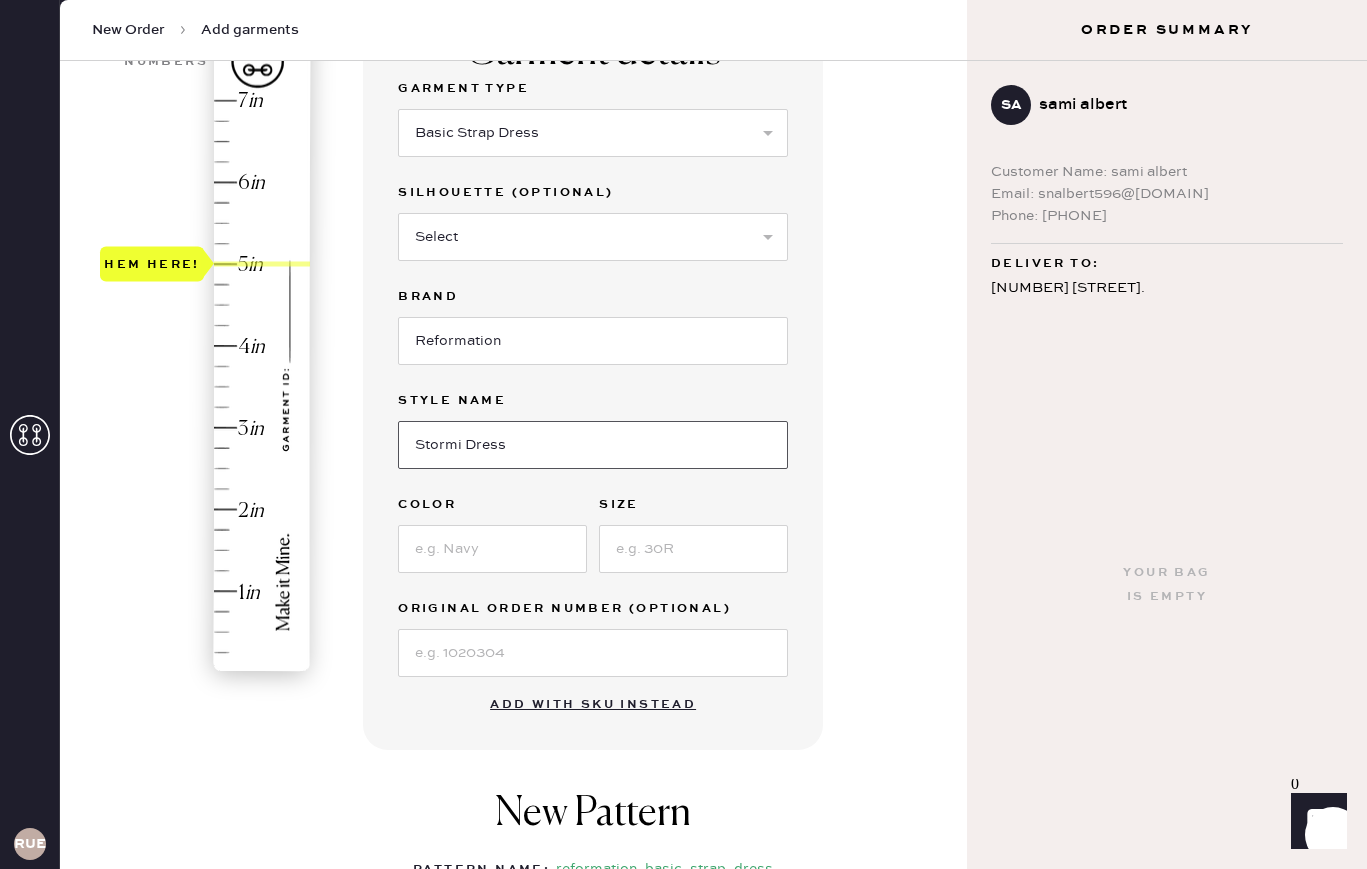 type on "Stormi Dress" 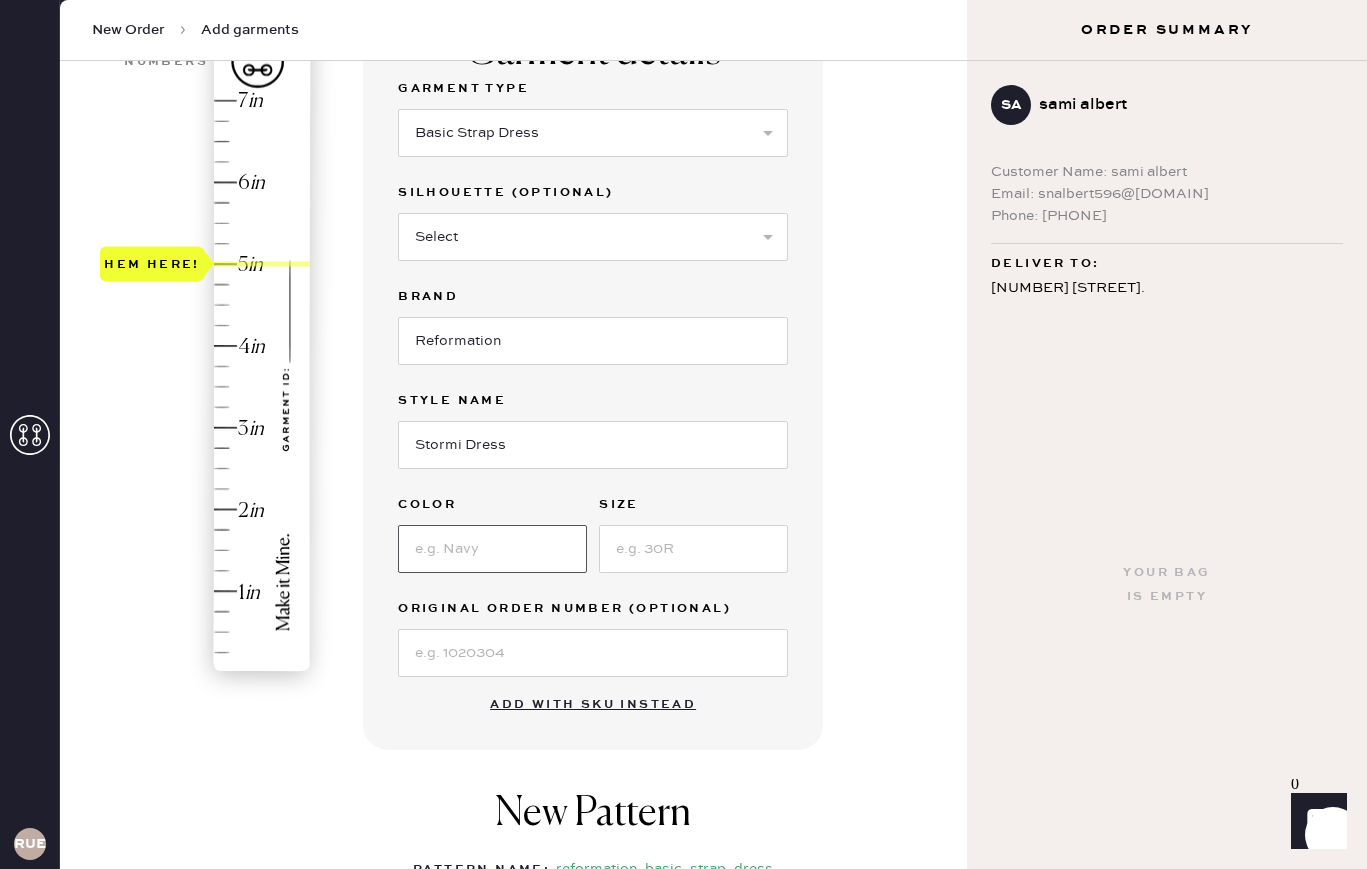 click at bounding box center (492, 549) 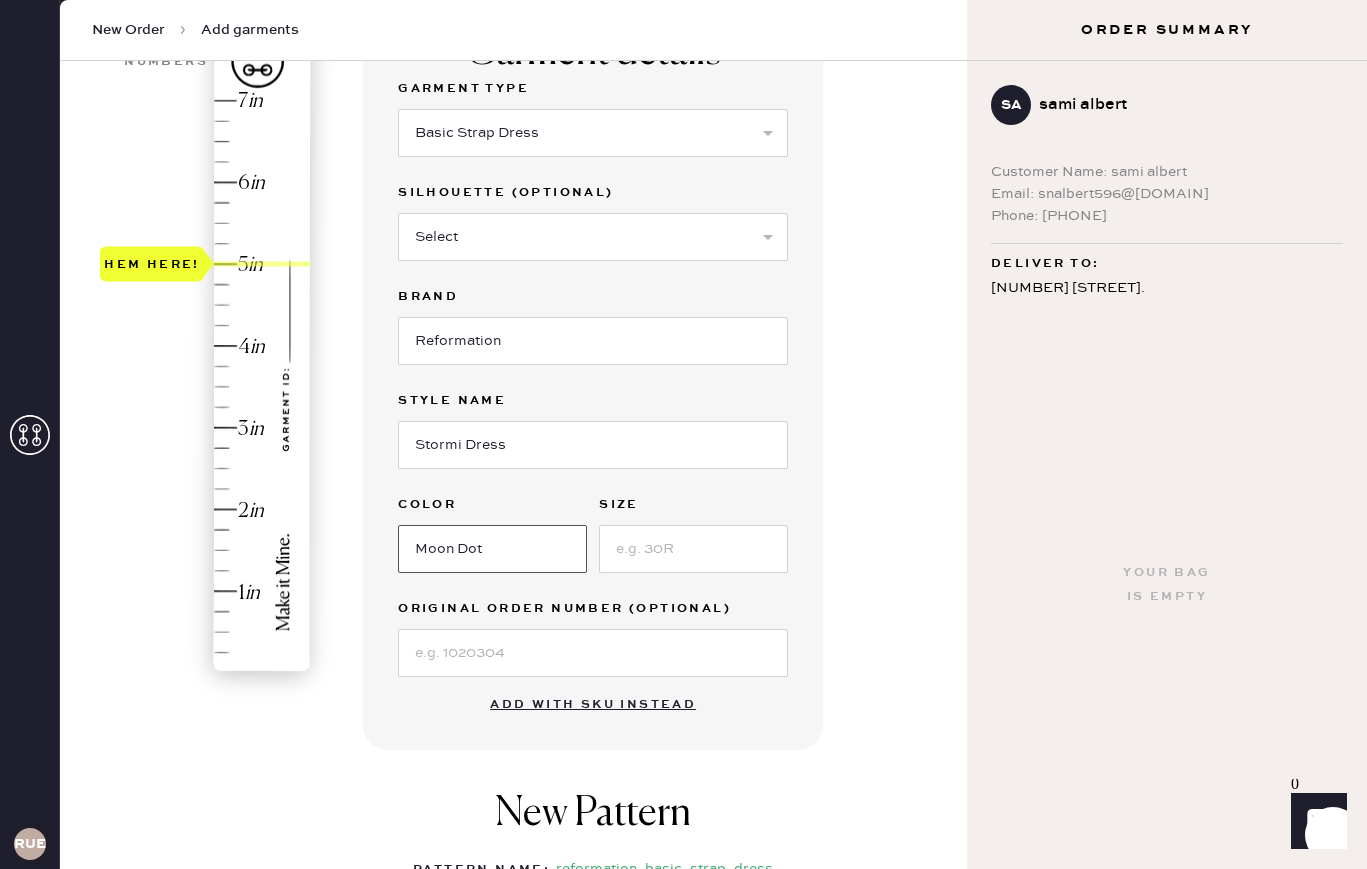 type on "Moon Dot" 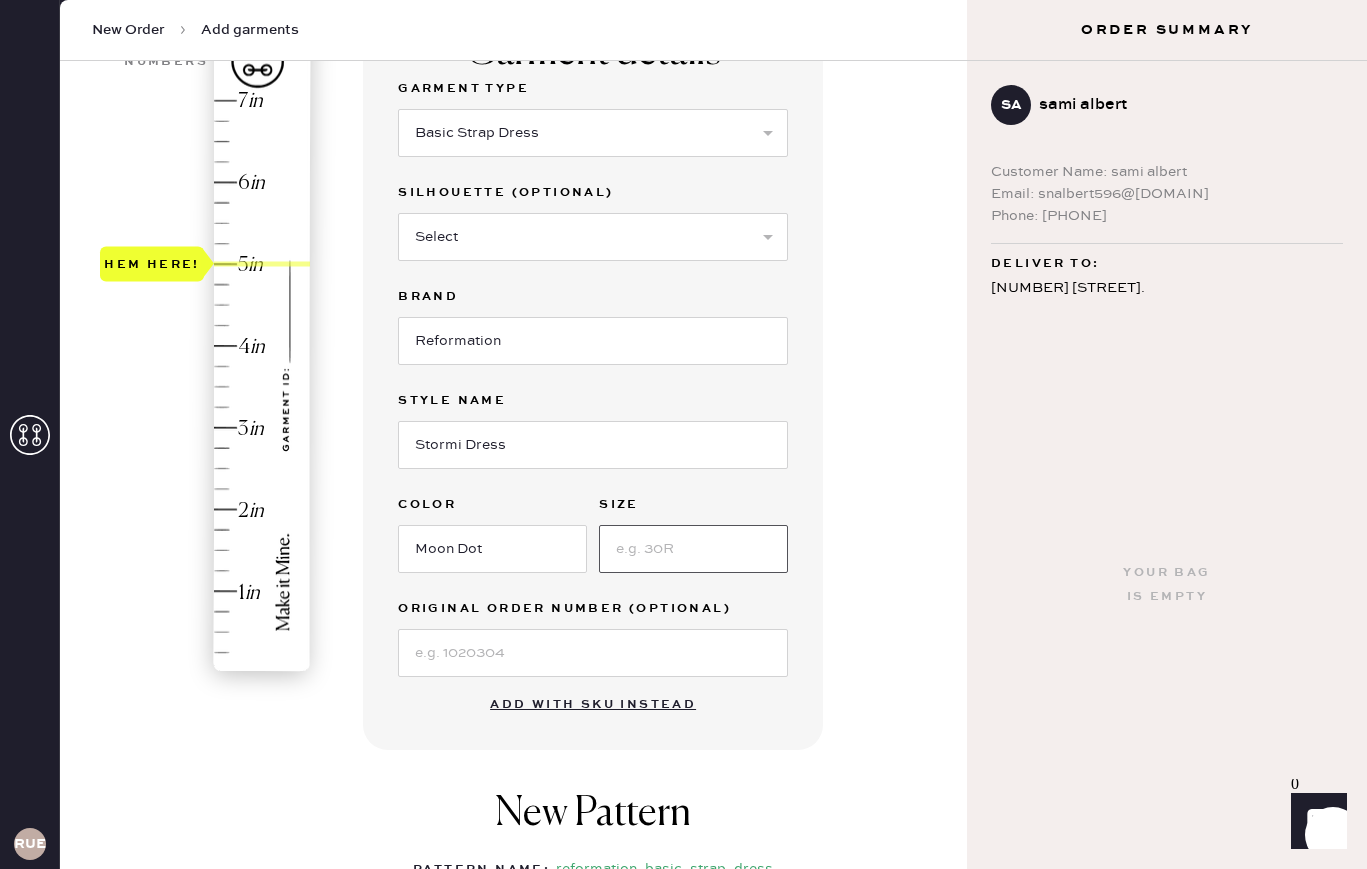 click at bounding box center (693, 549) 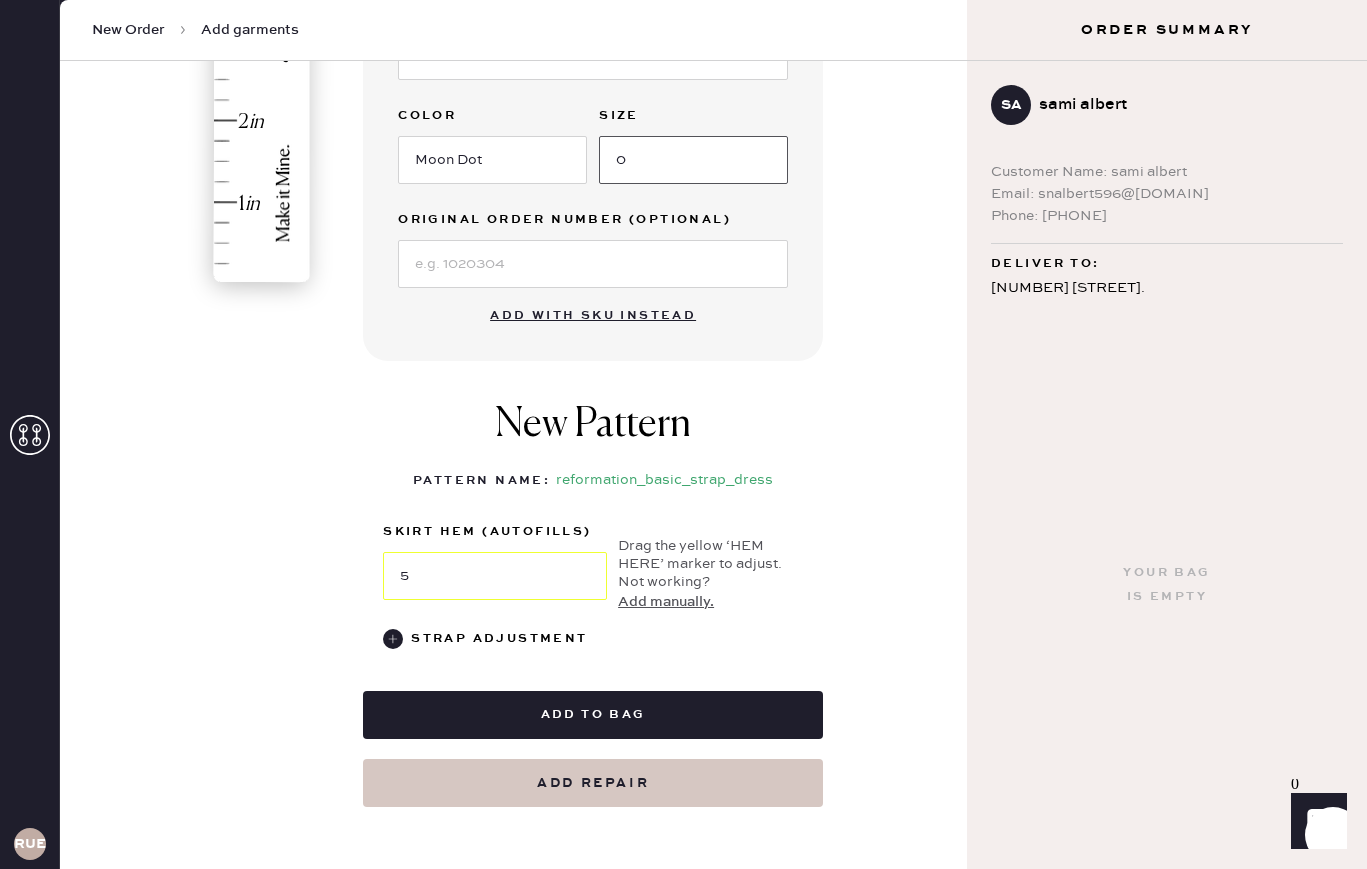 scroll, scrollTop: 619, scrollLeft: 0, axis: vertical 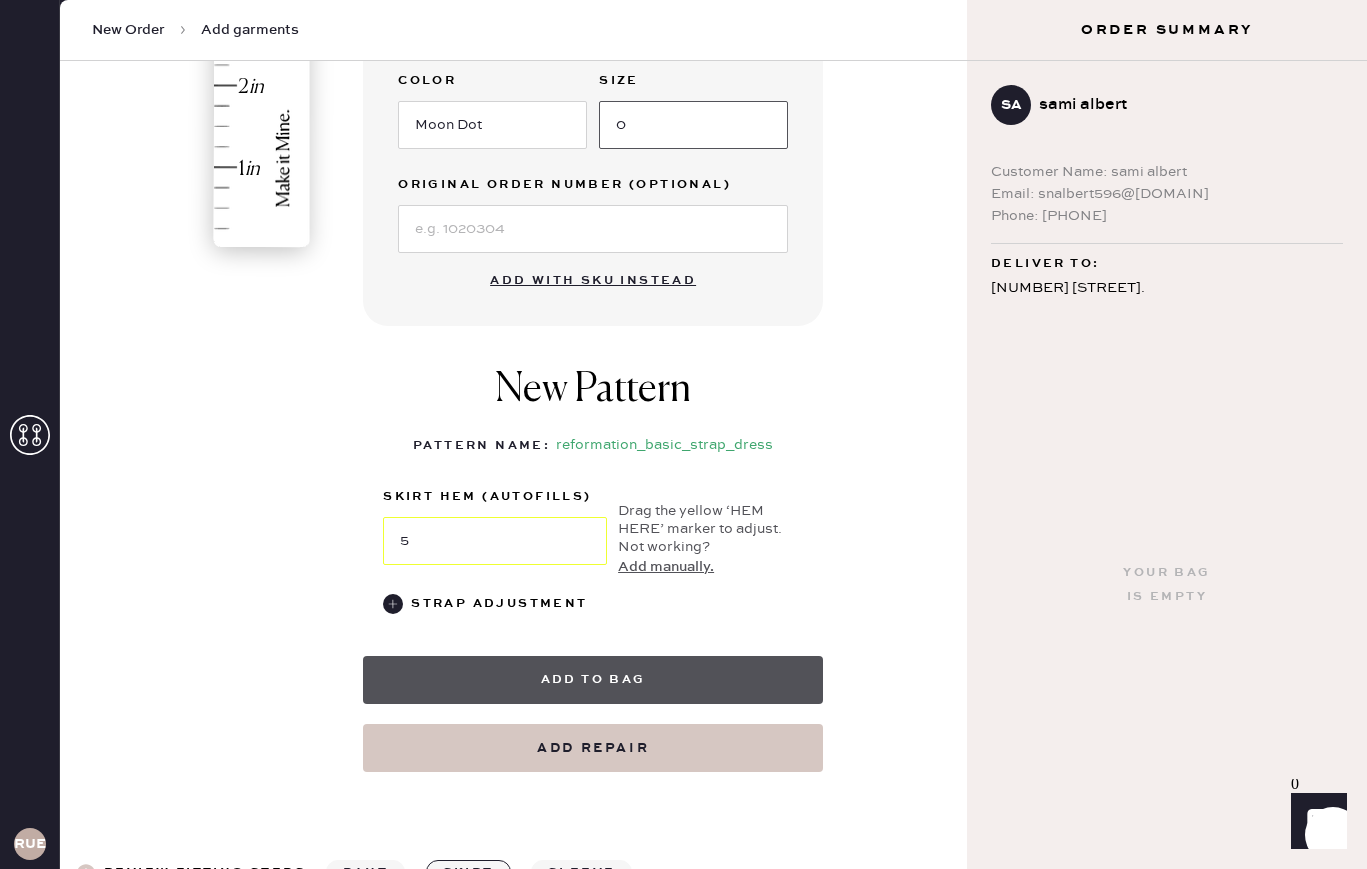 type on "0" 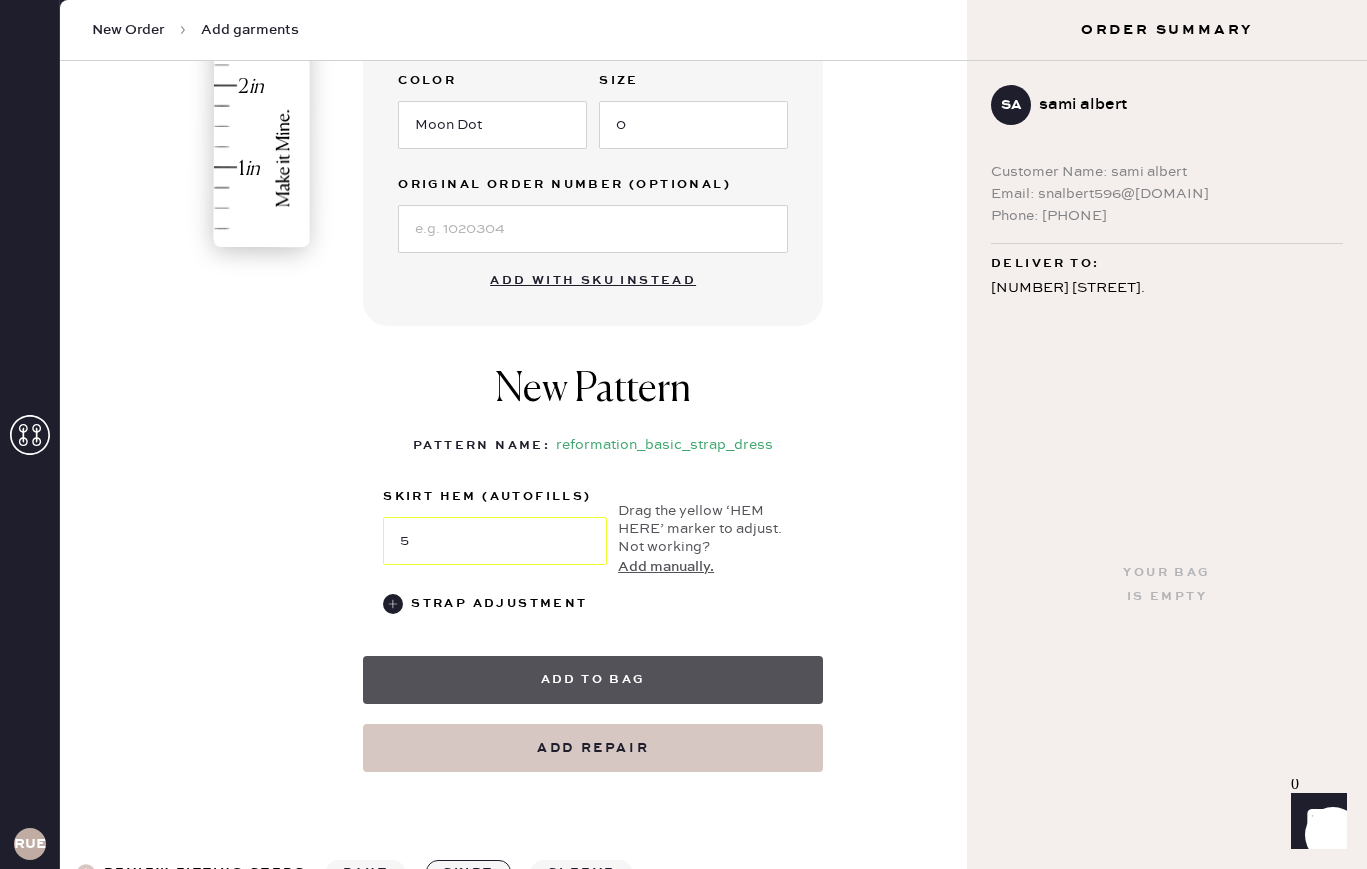 click on "Add to bag" at bounding box center [593, 680] 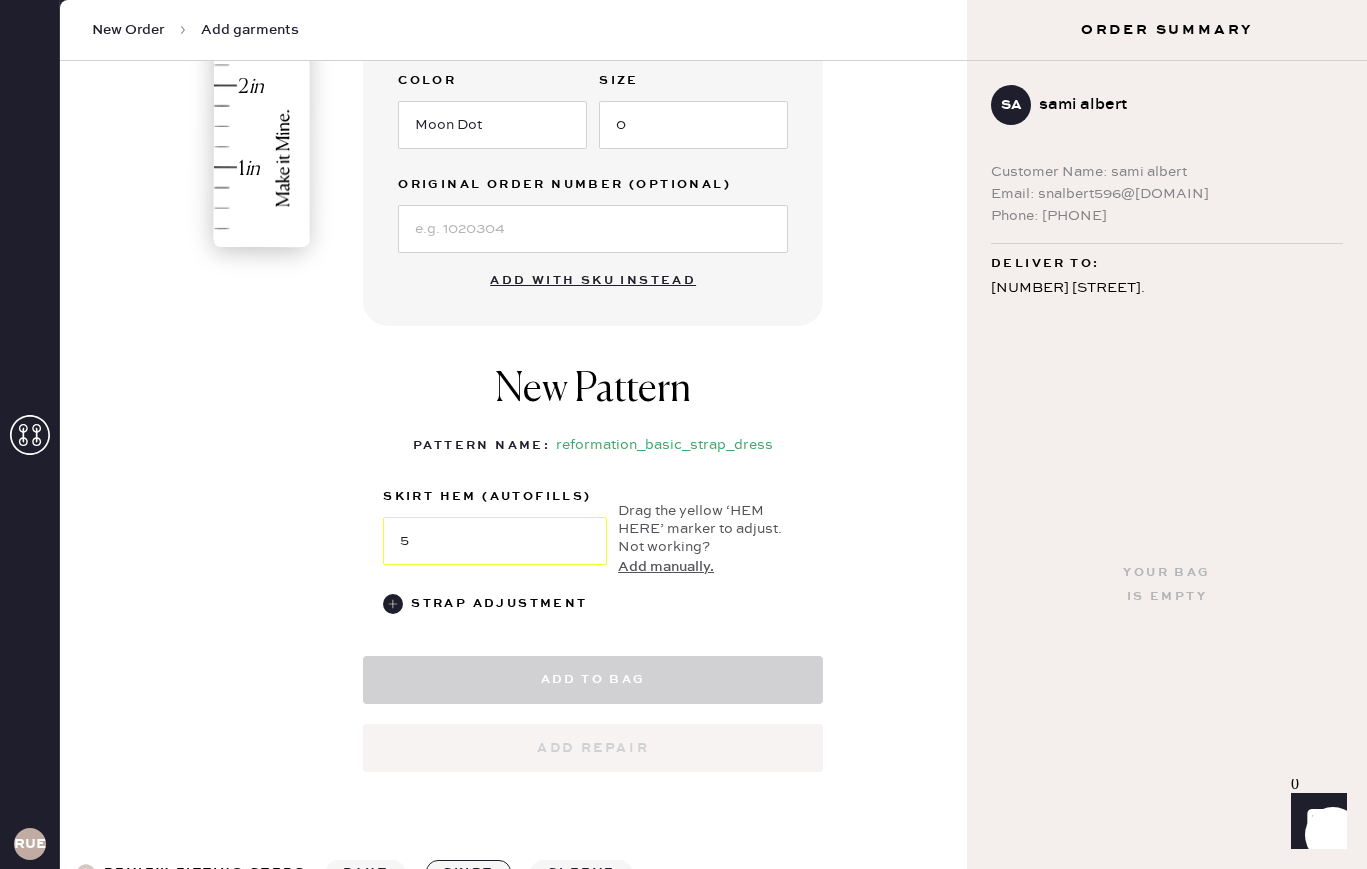 select on "6" 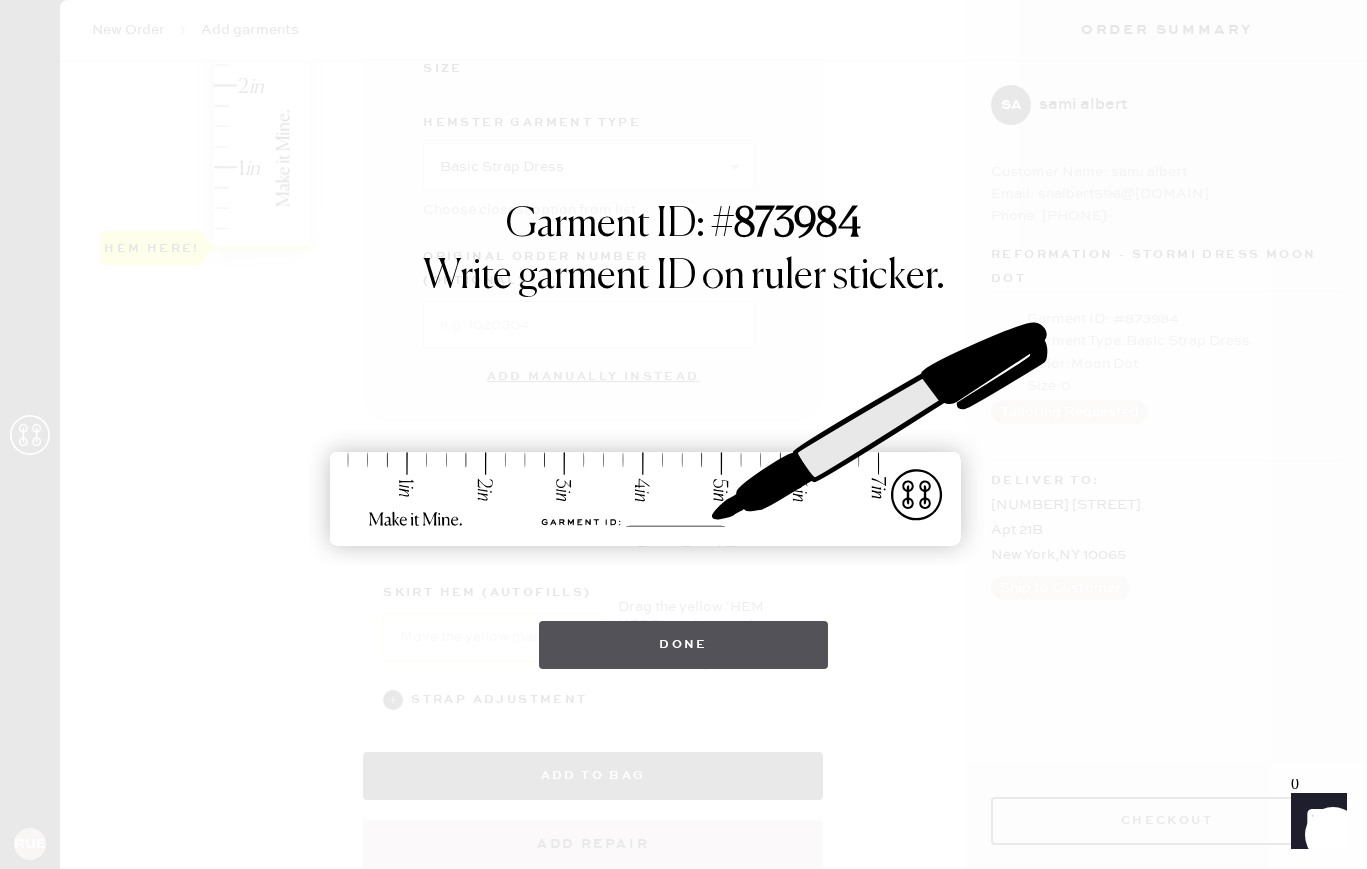 click on "Done" at bounding box center [683, 645] 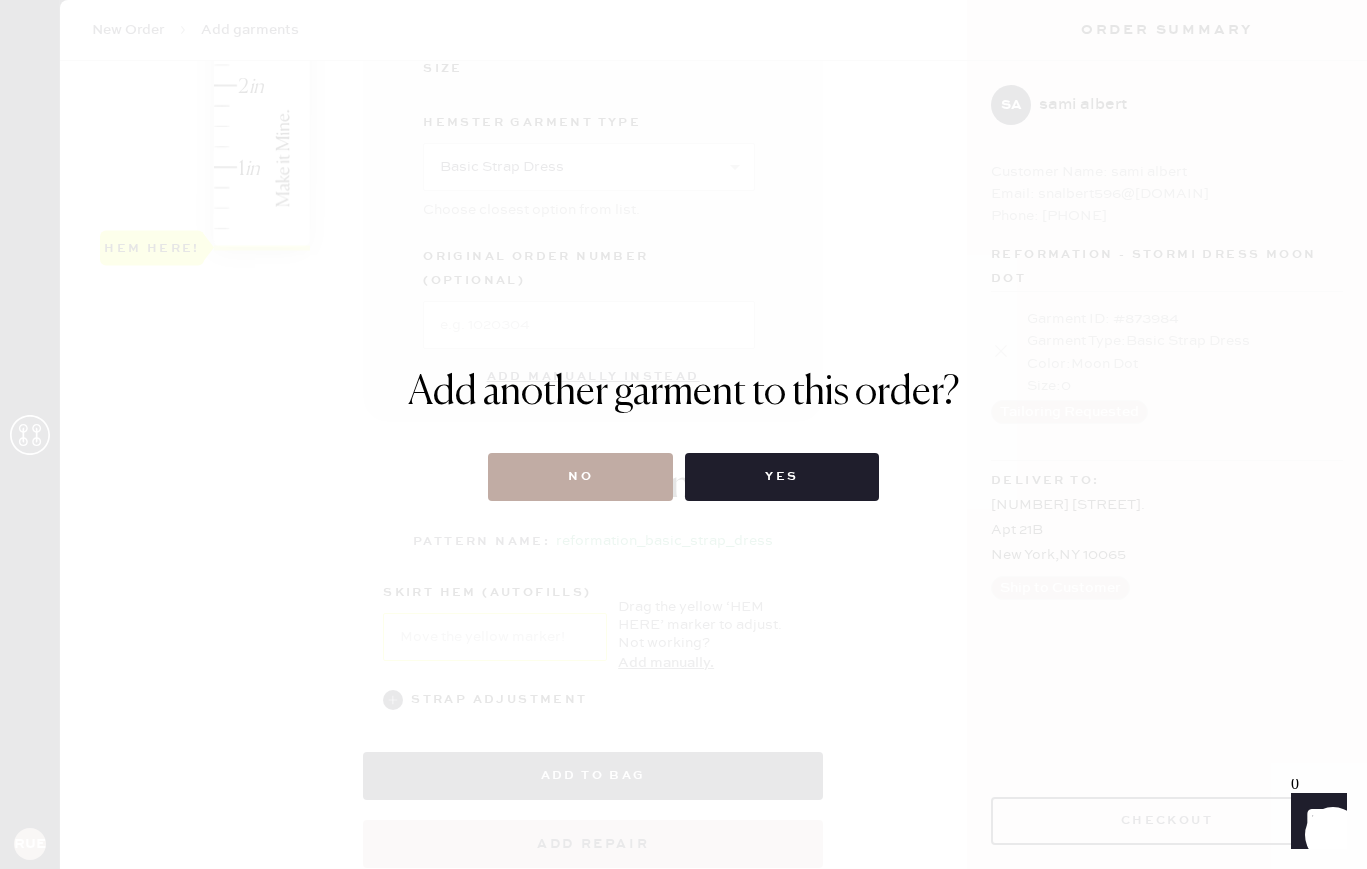 click on "No" at bounding box center (580, 477) 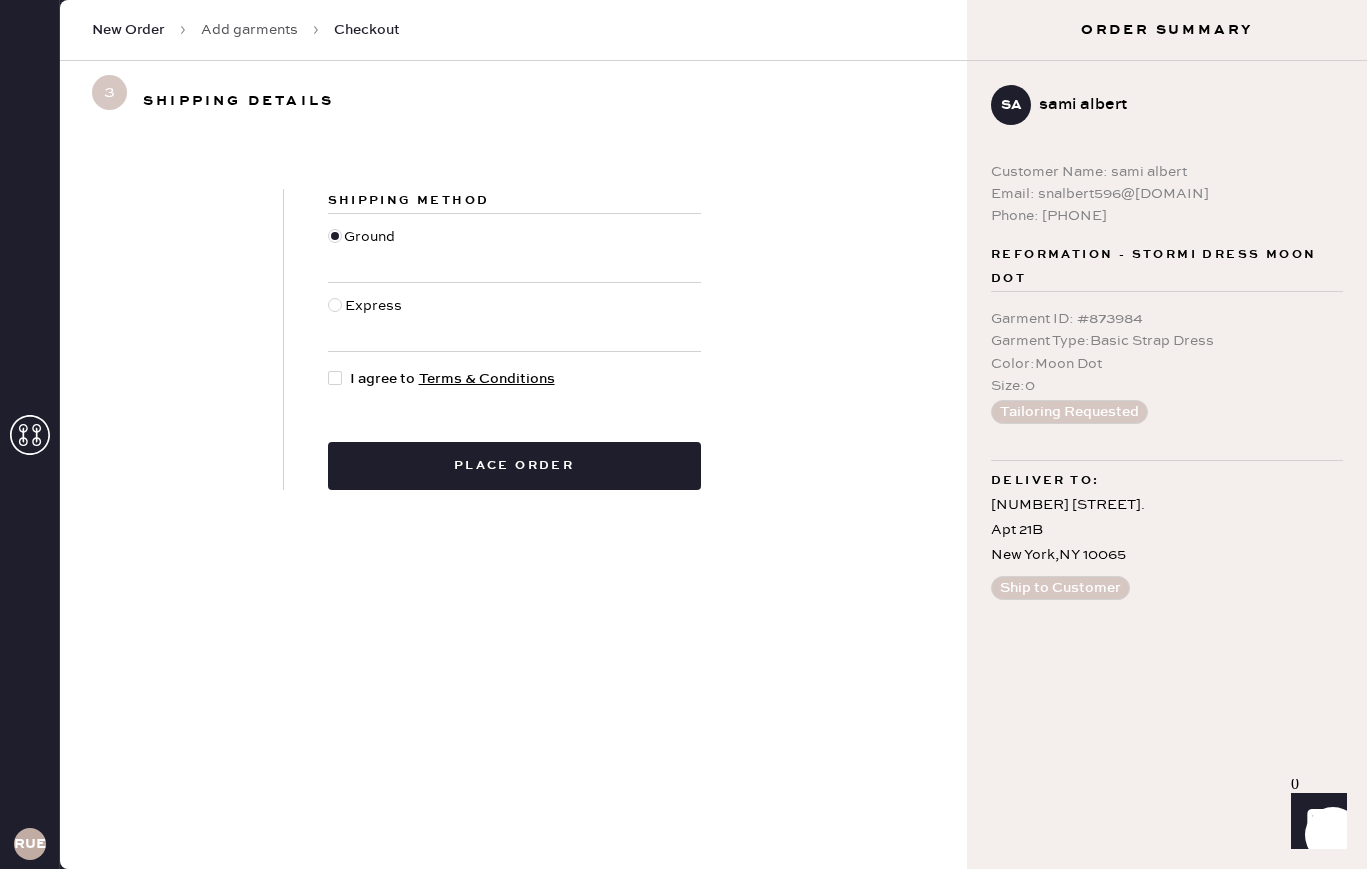 click at bounding box center [335, 378] 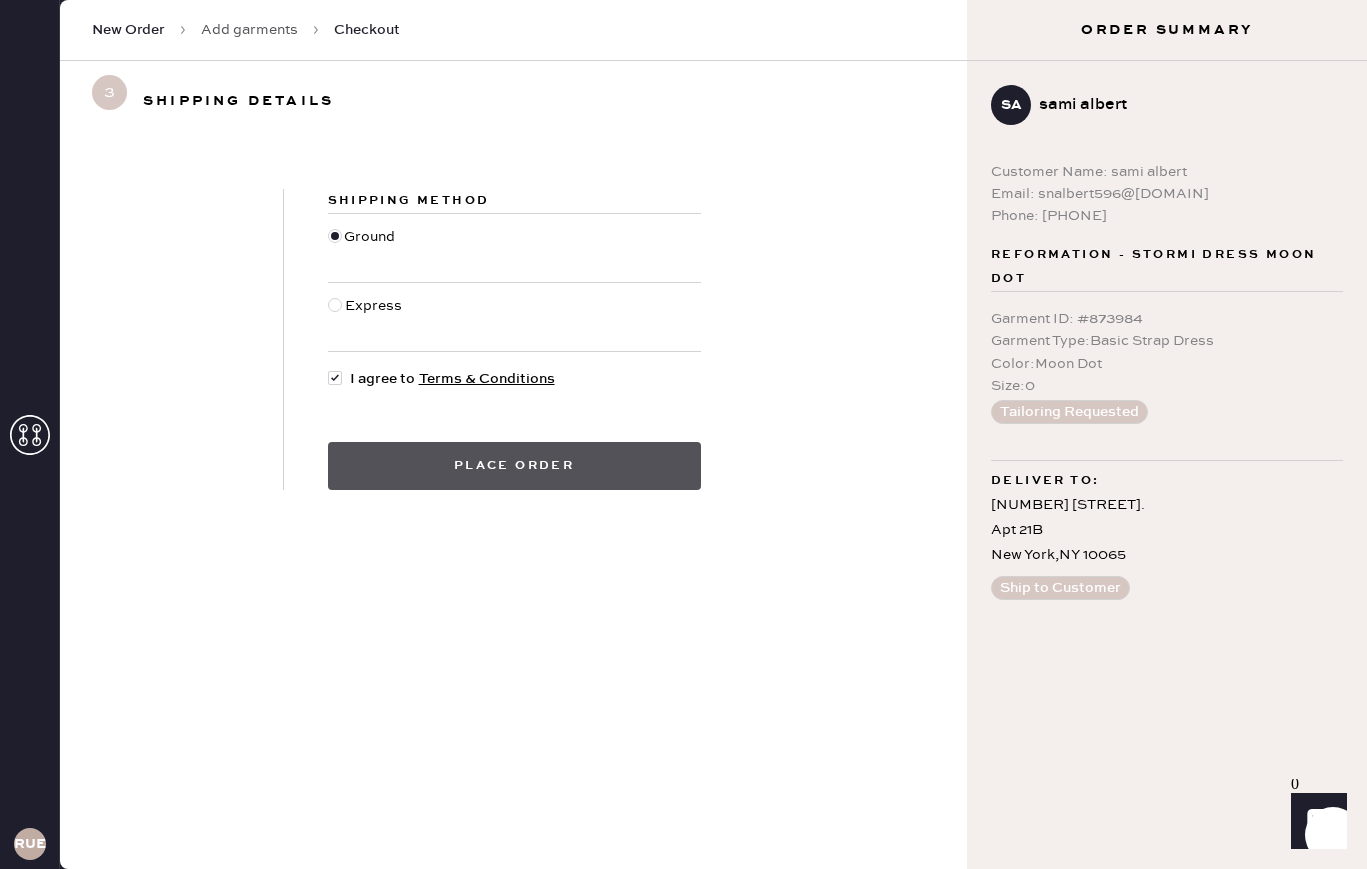 click on "Place order" at bounding box center (514, 466) 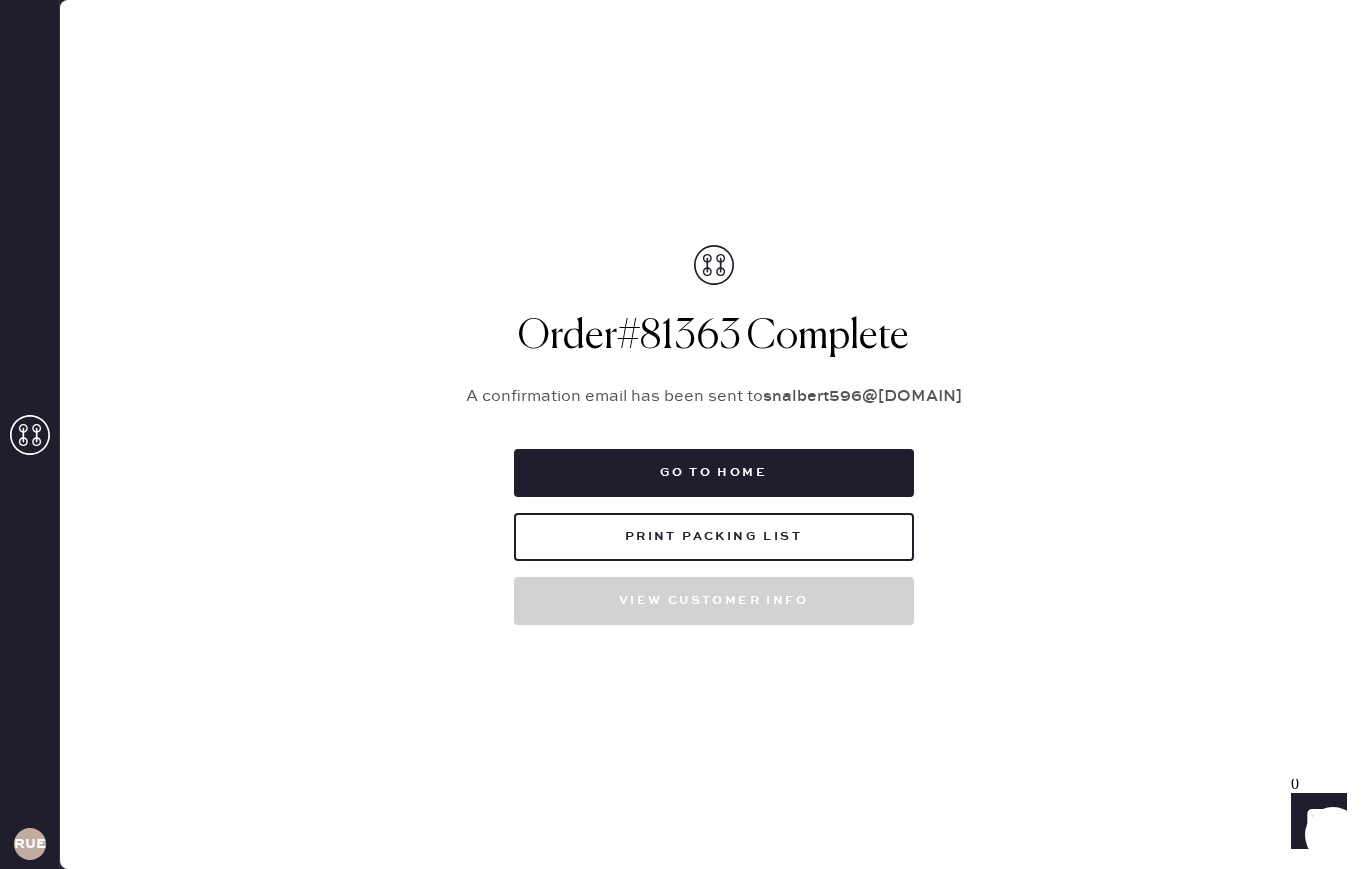 click on "Go to home Print Packing List View customer info" at bounding box center [714, 537] 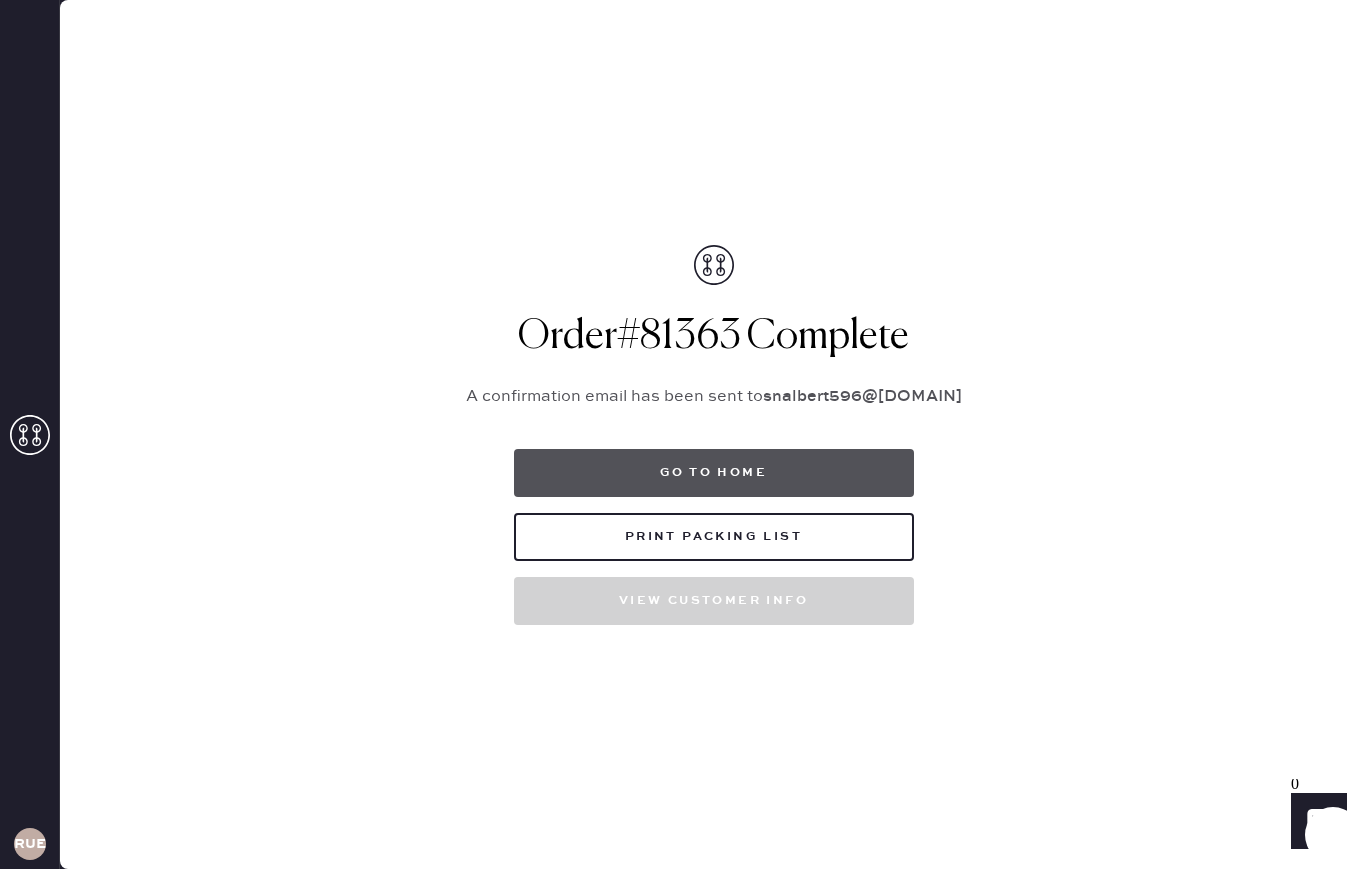 click on "Go to home" at bounding box center (714, 473) 